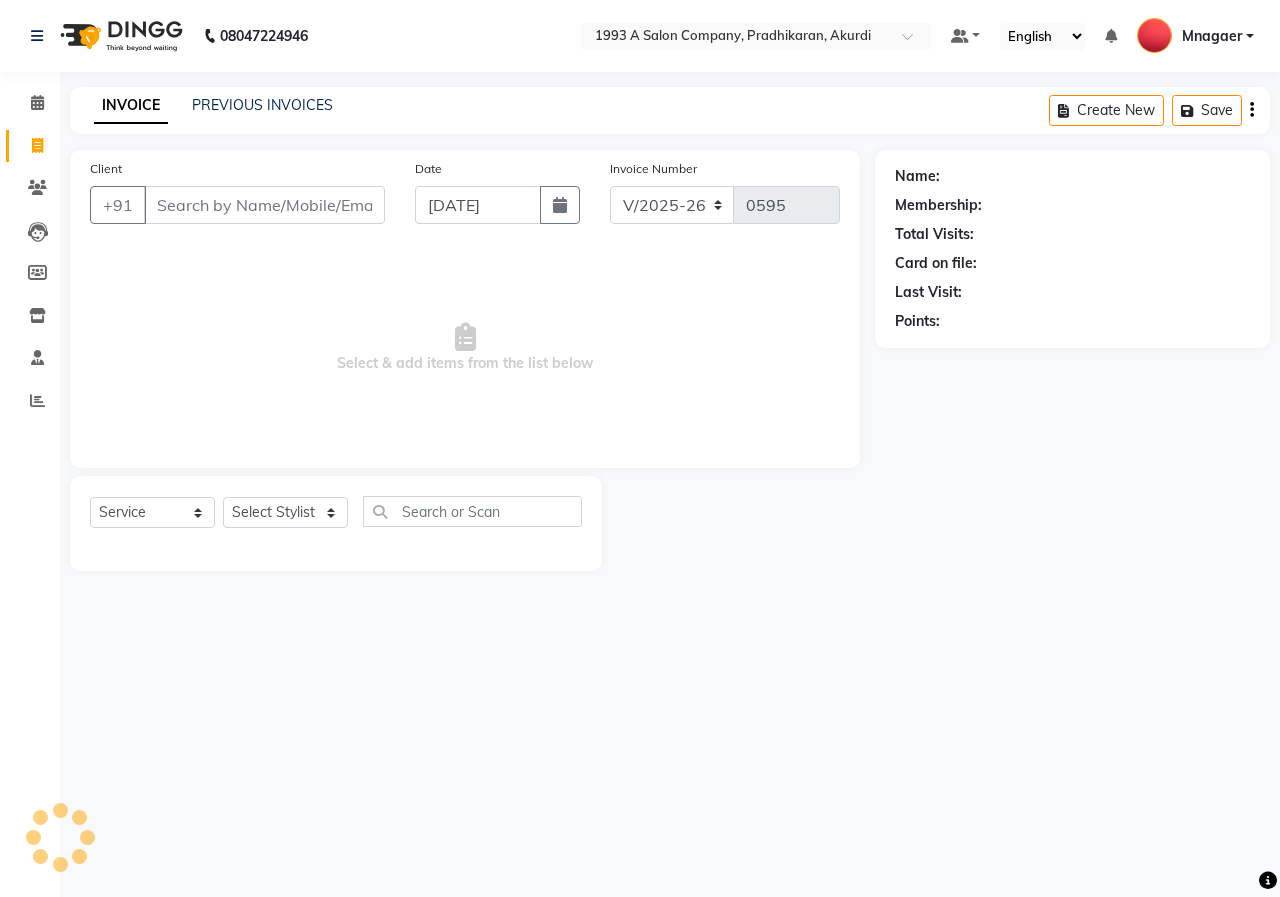 select on "100" 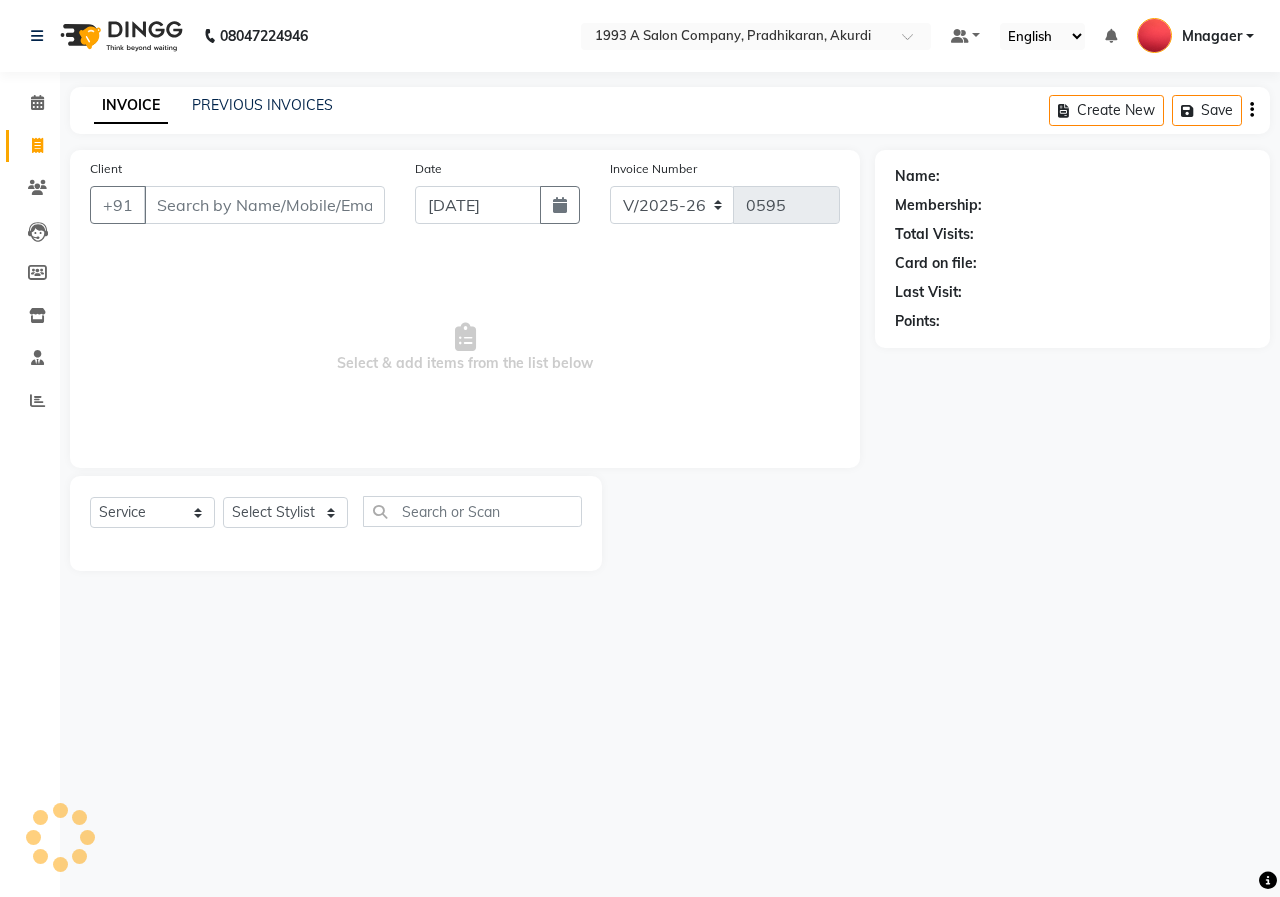 scroll, scrollTop: 0, scrollLeft: 0, axis: both 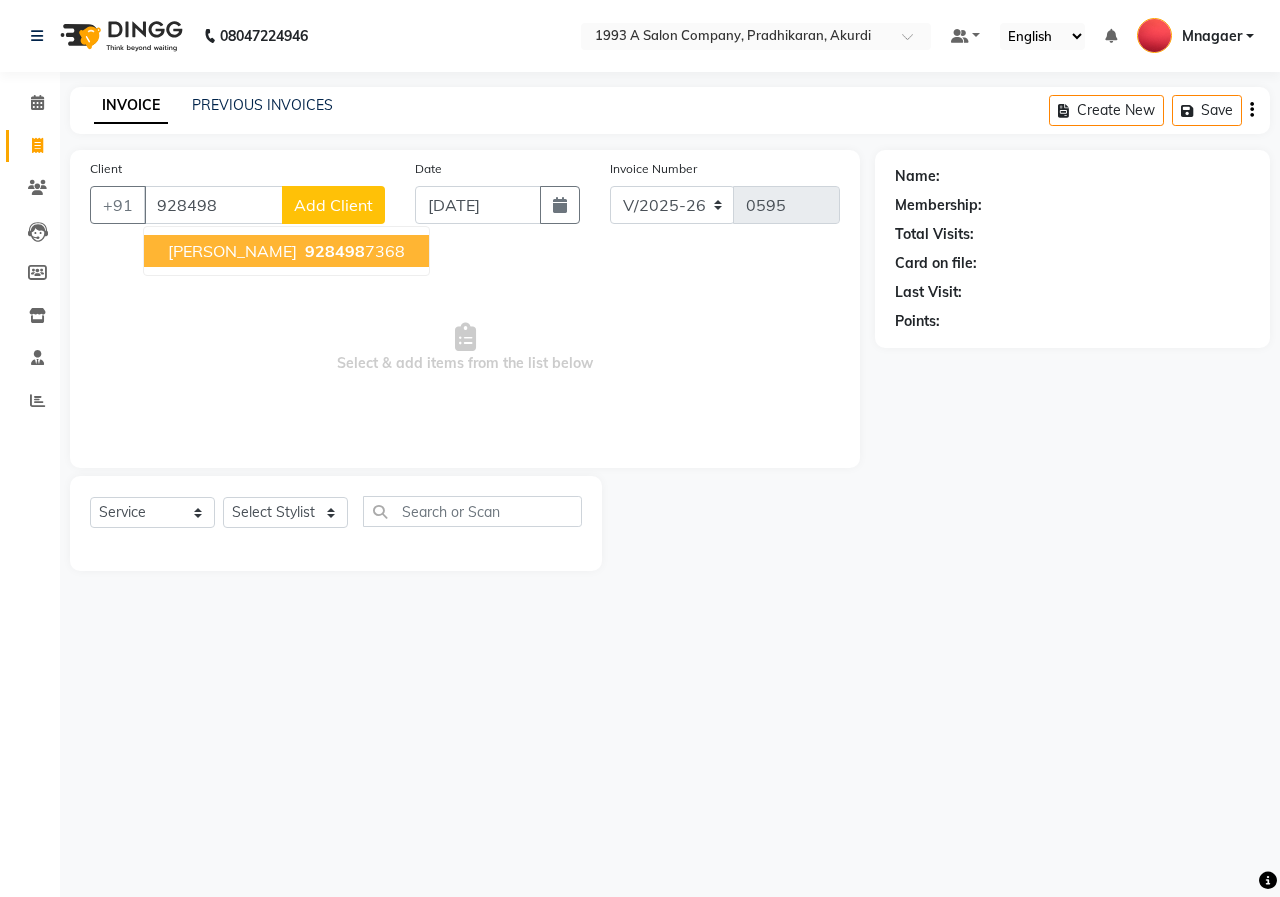 click on "[PERSON_NAME]   928498 7368" at bounding box center [286, 251] 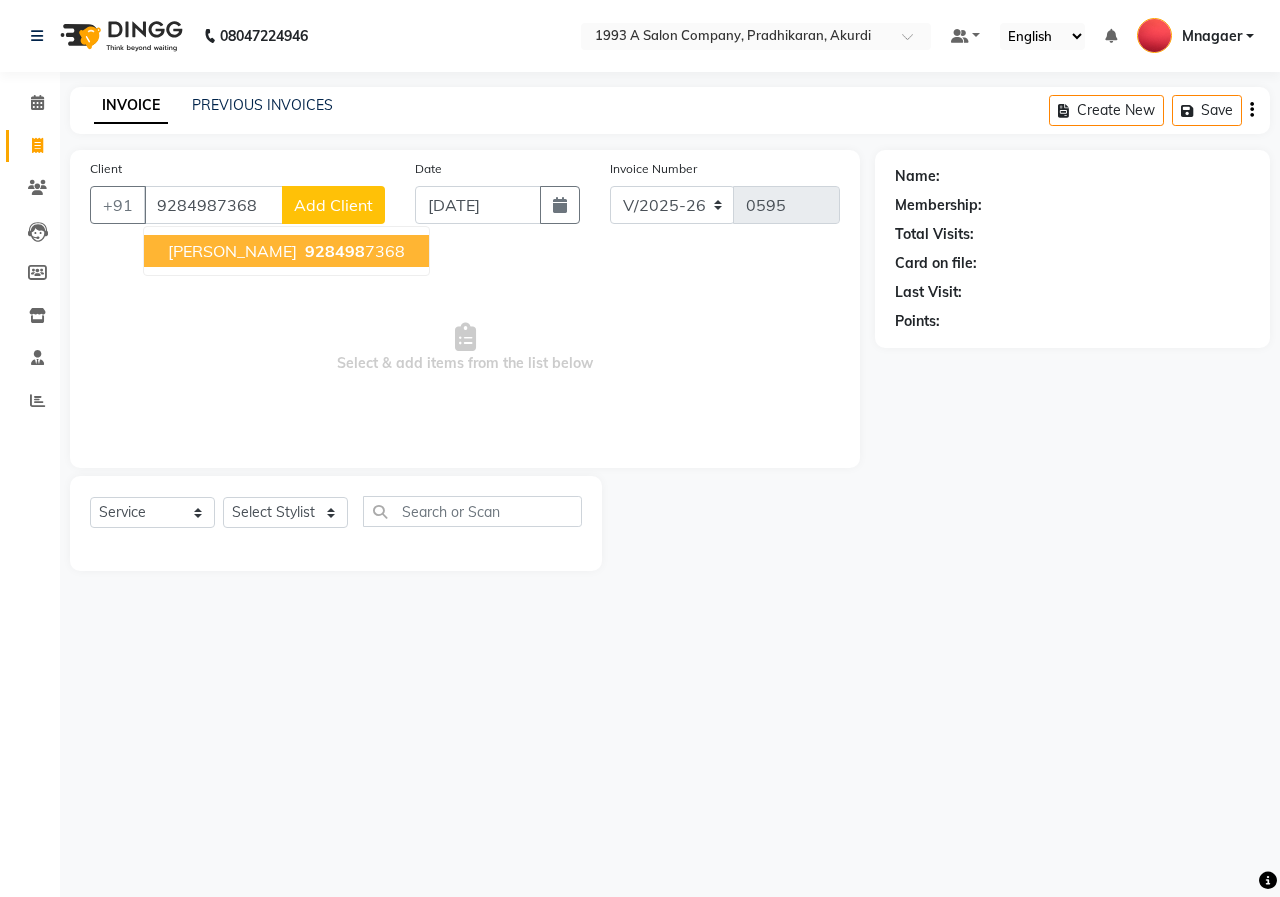 type on "9284987368" 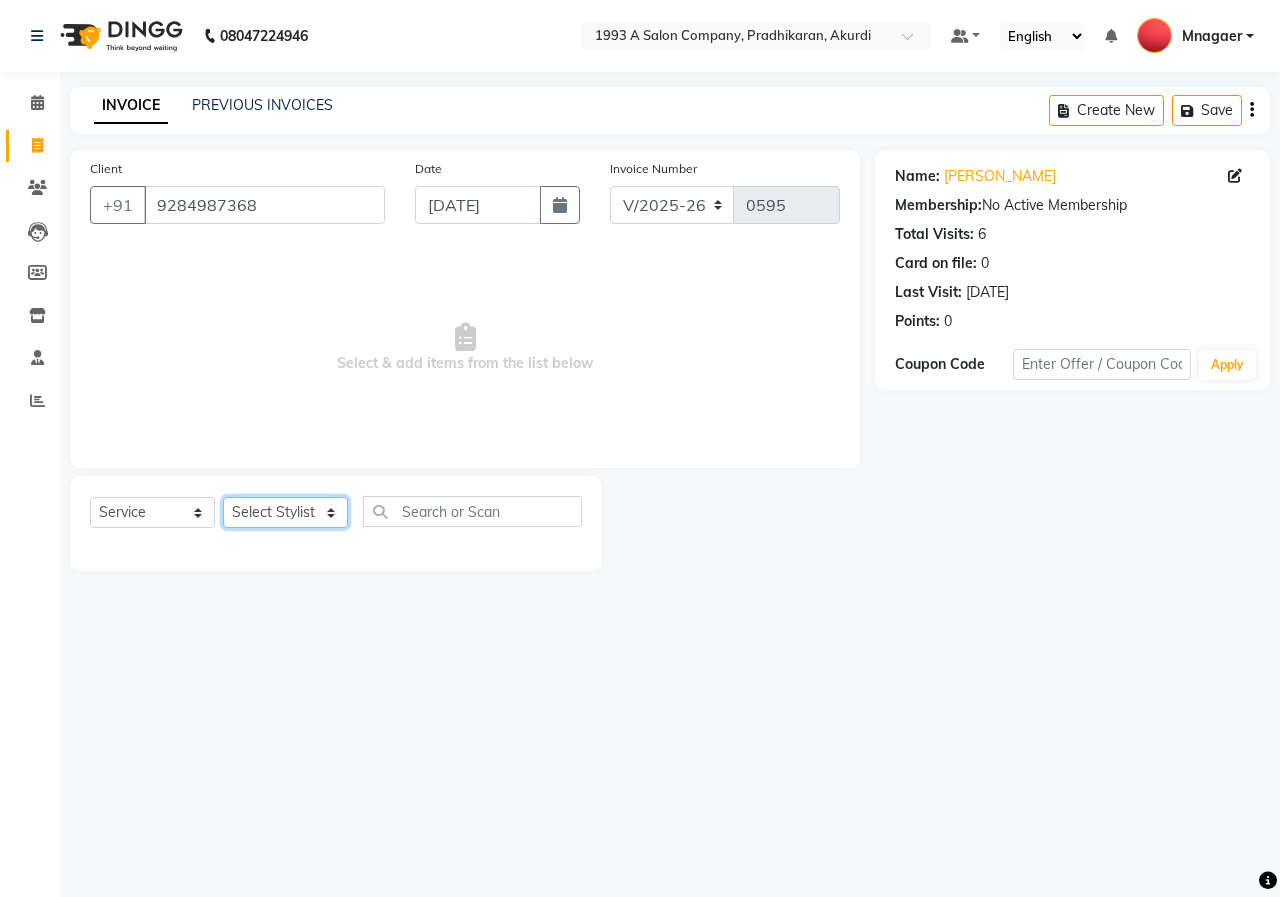 click on "Select Stylist [PERSON_NAME] MANCHAL [PERSON_NAME] [PERSON_NAME] Mnagaer [PERSON_NAME] Trainning" 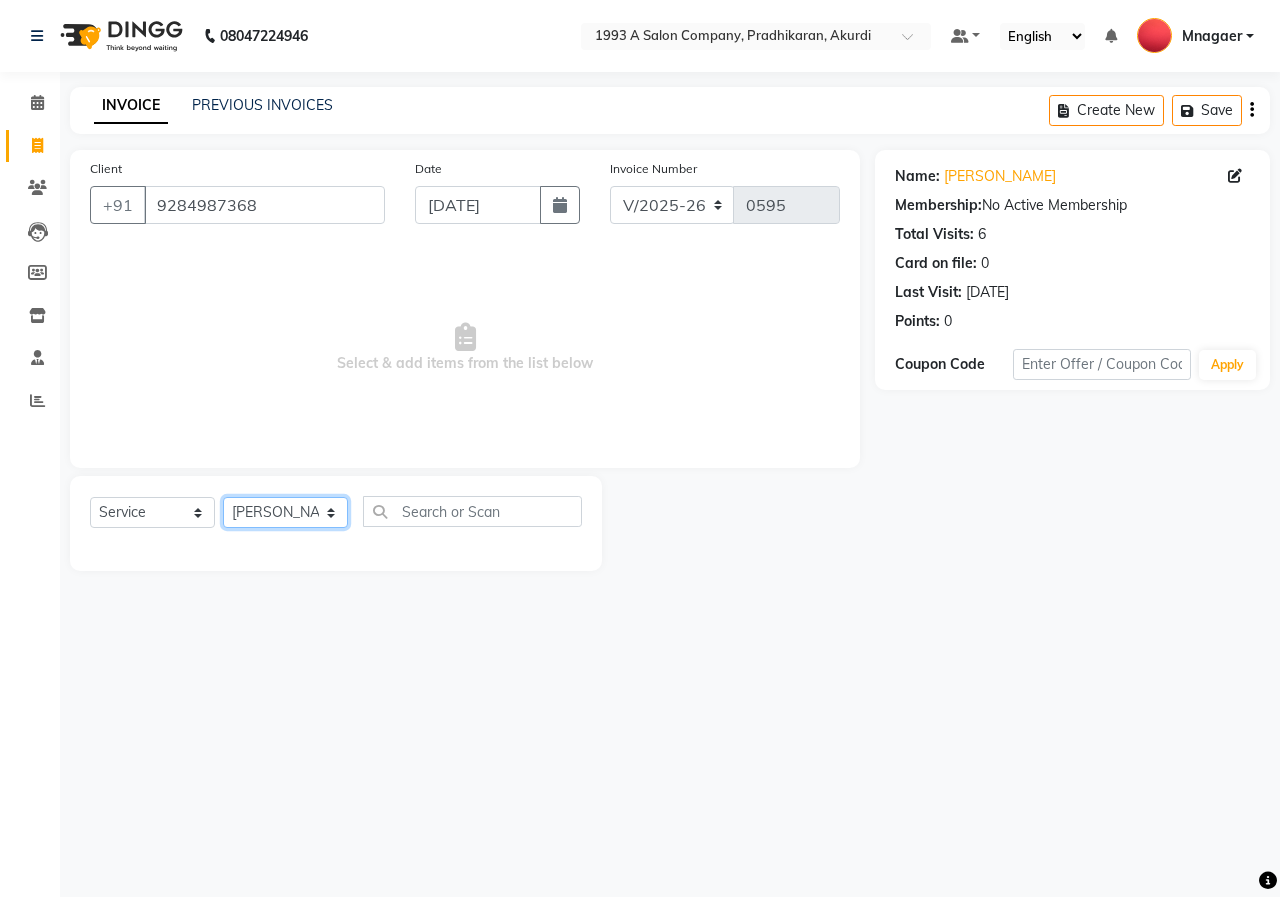 click on "Select Stylist [PERSON_NAME] MANCHAL [PERSON_NAME] [PERSON_NAME] Mnagaer [PERSON_NAME] Trainning" 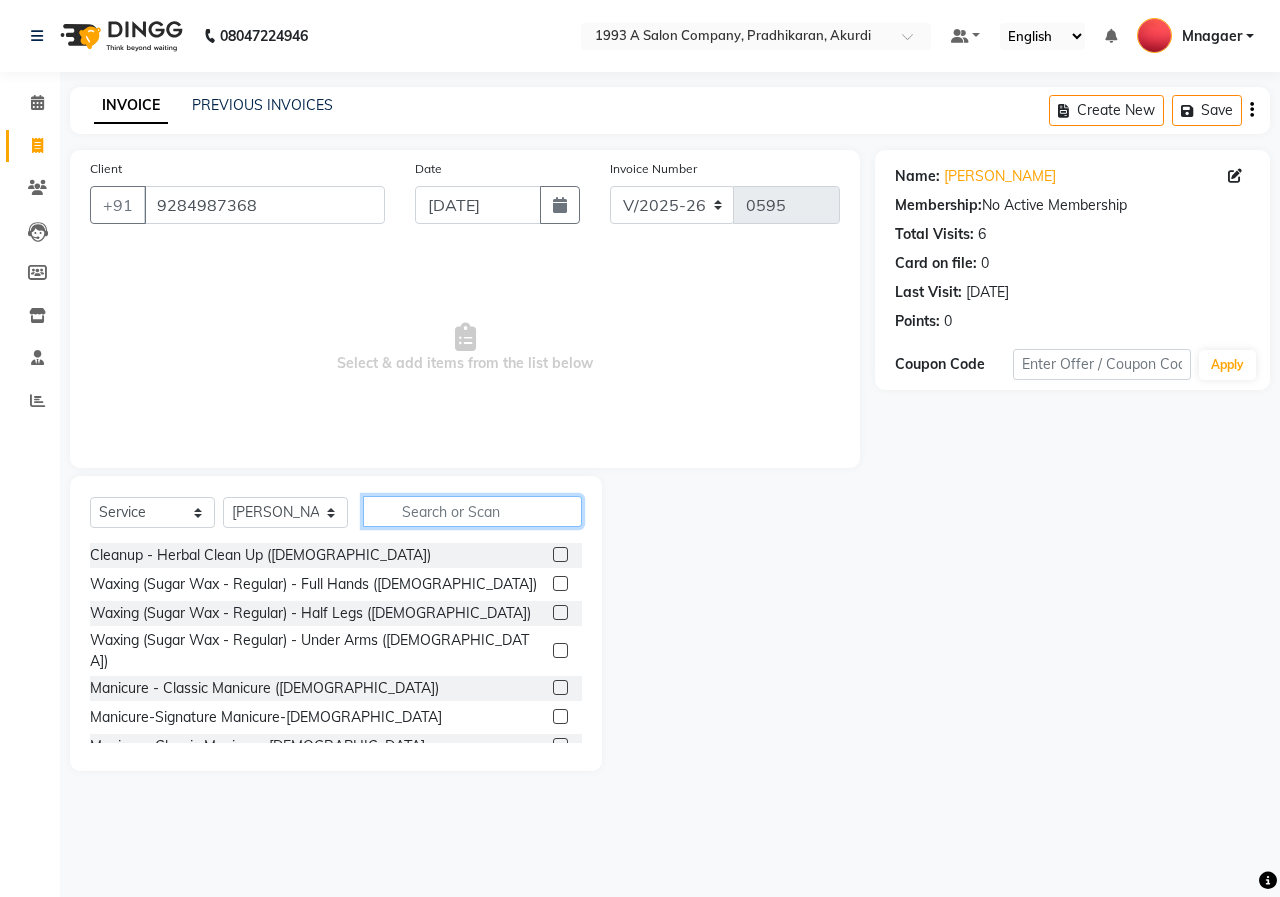 click 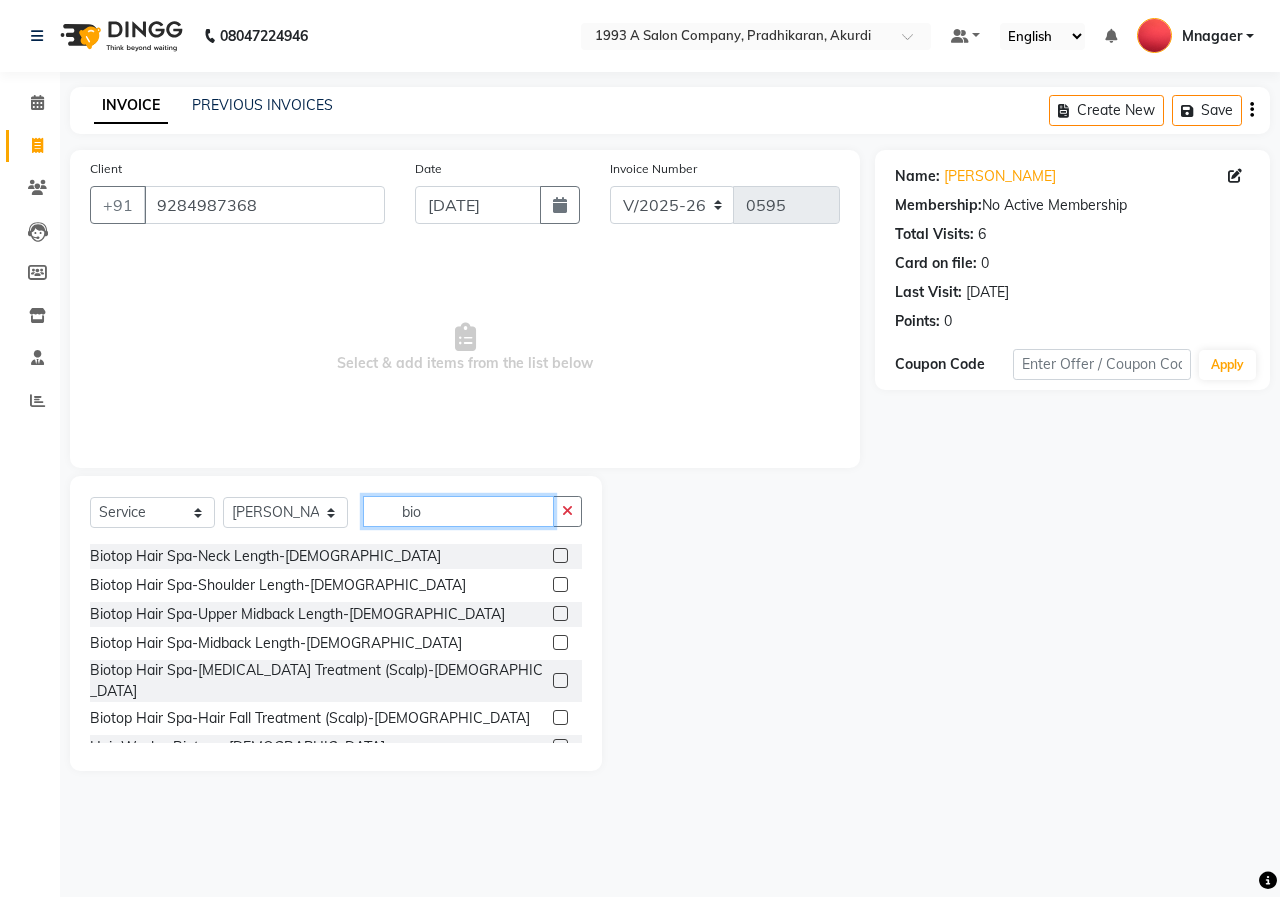 scroll, scrollTop: 600, scrollLeft: 0, axis: vertical 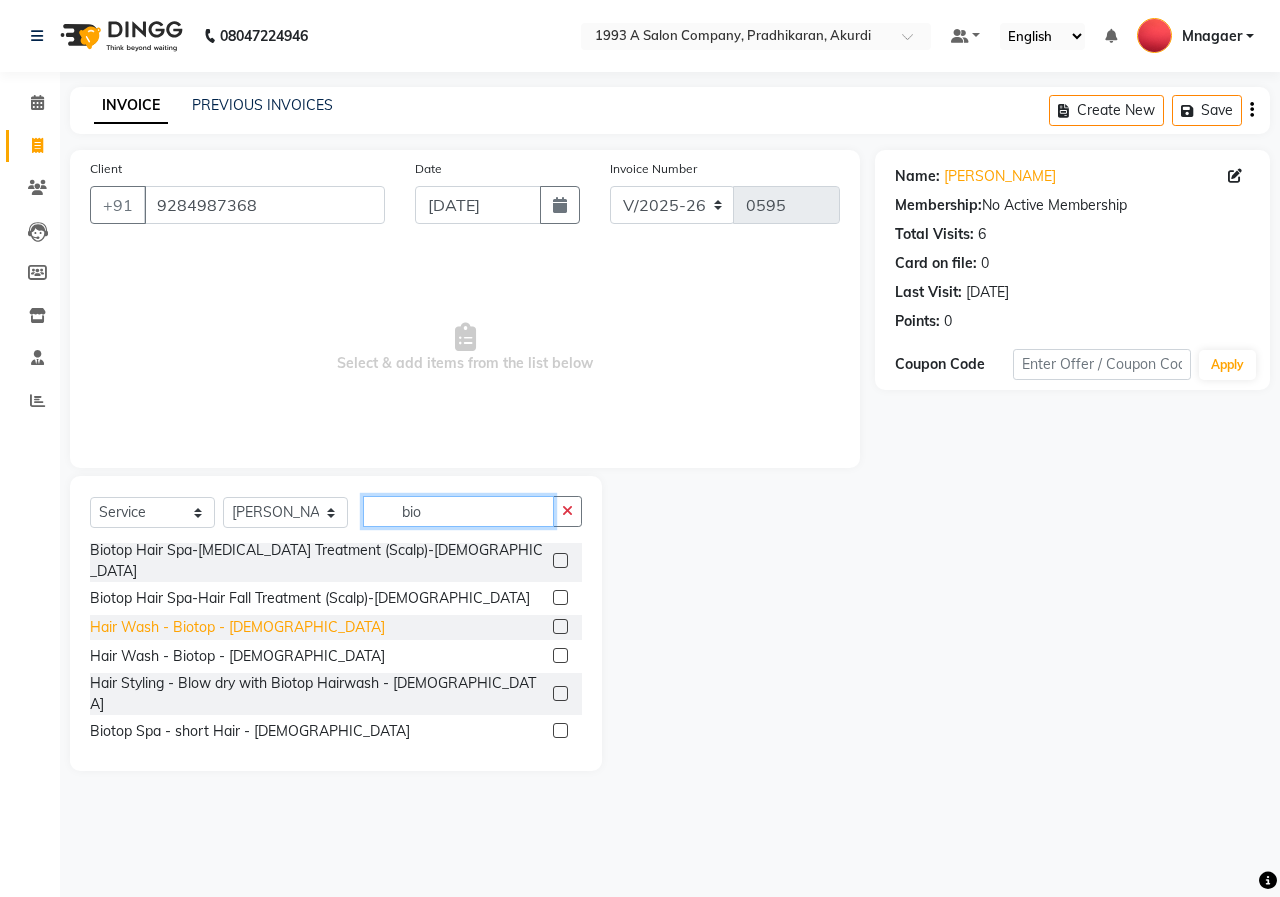 type on "bio" 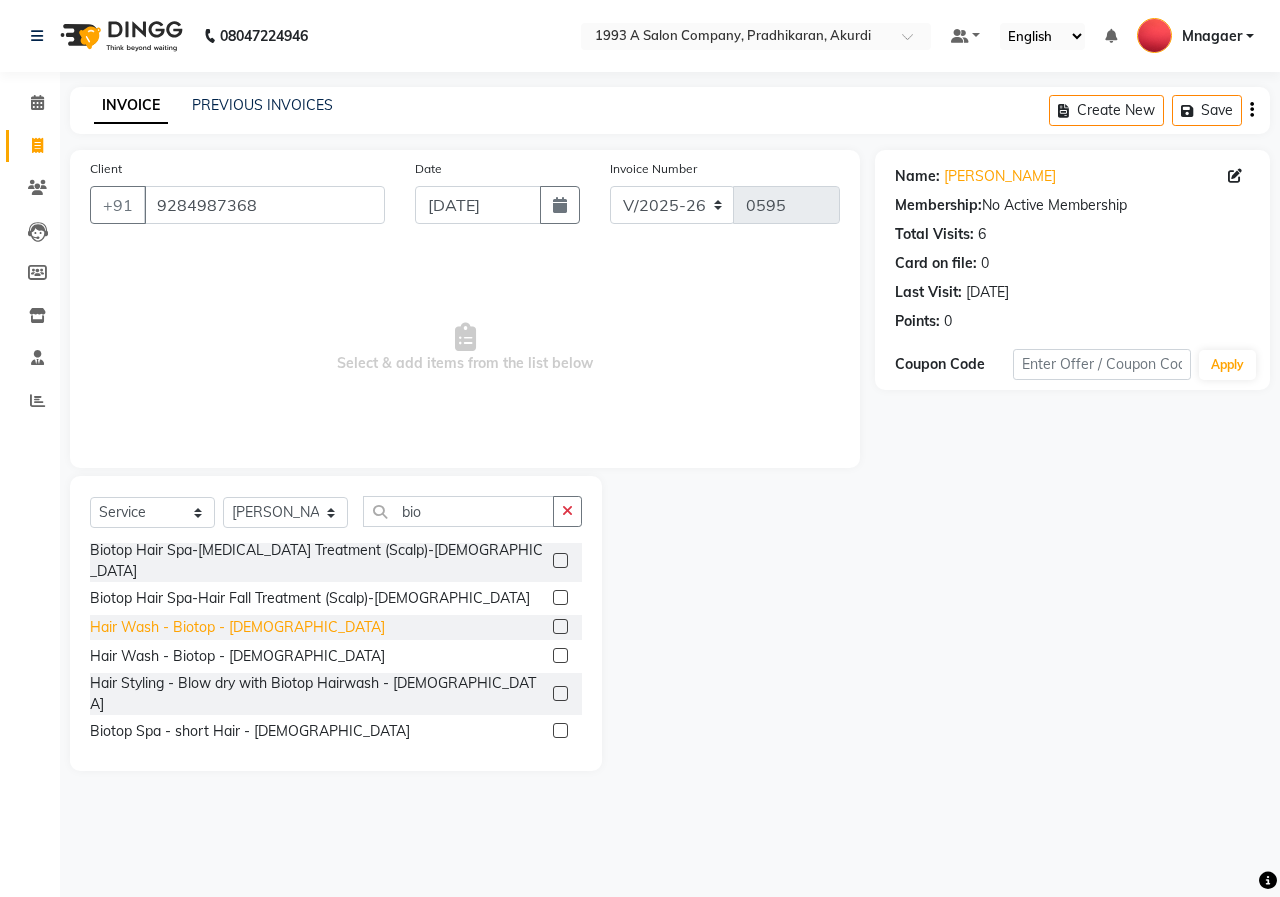 click on "Hair Wash - Biotop - [DEMOGRAPHIC_DATA]" 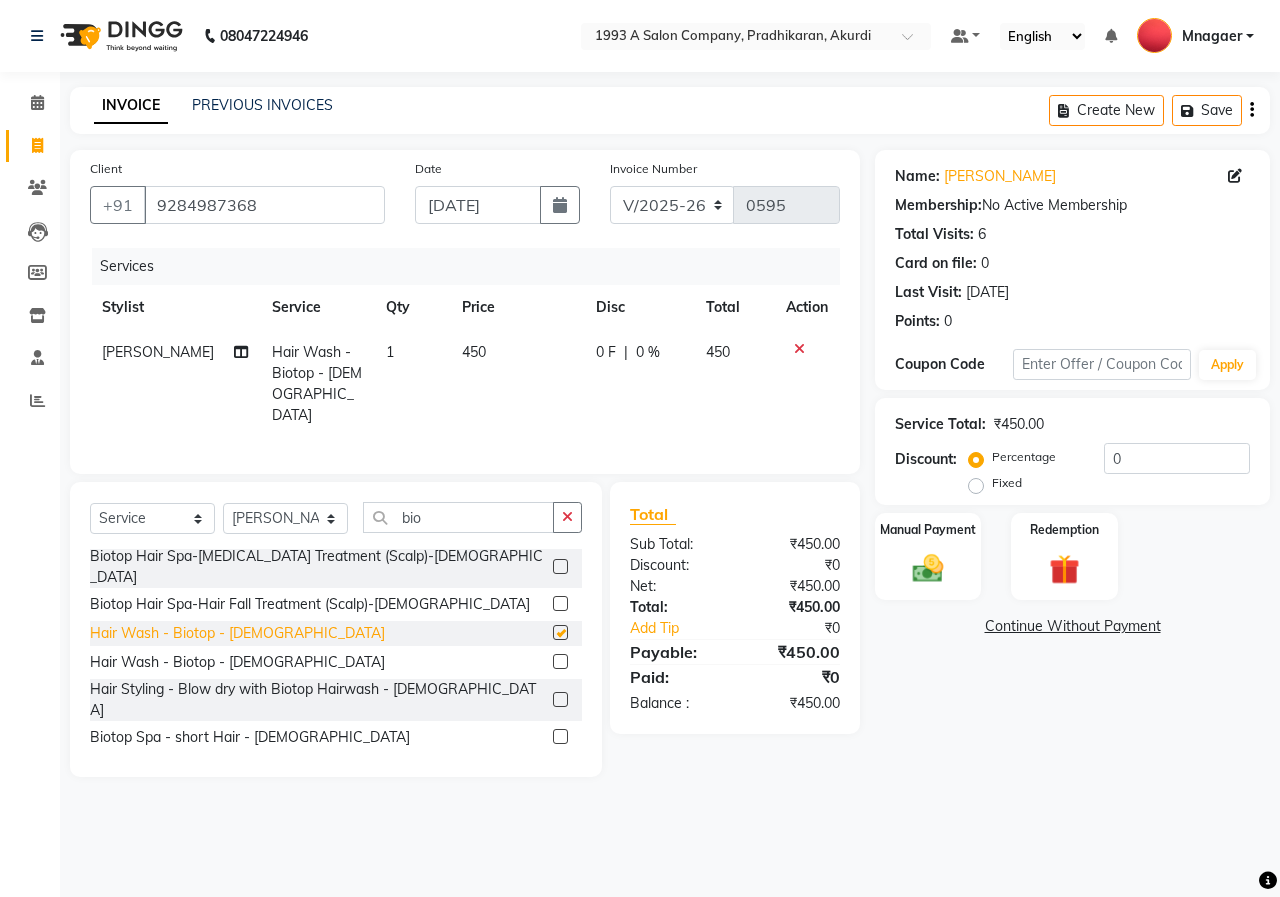 checkbox on "false" 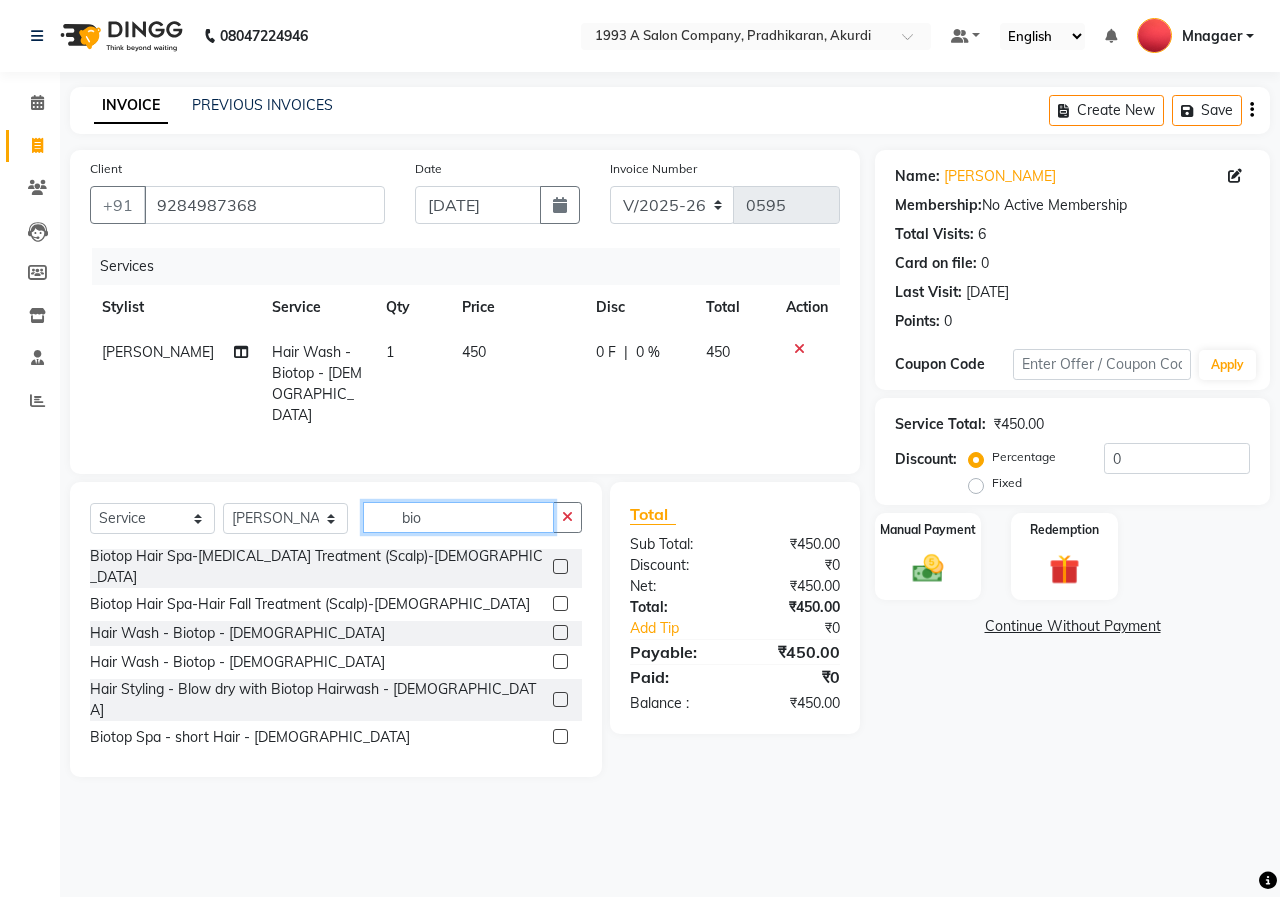 click on "bio" 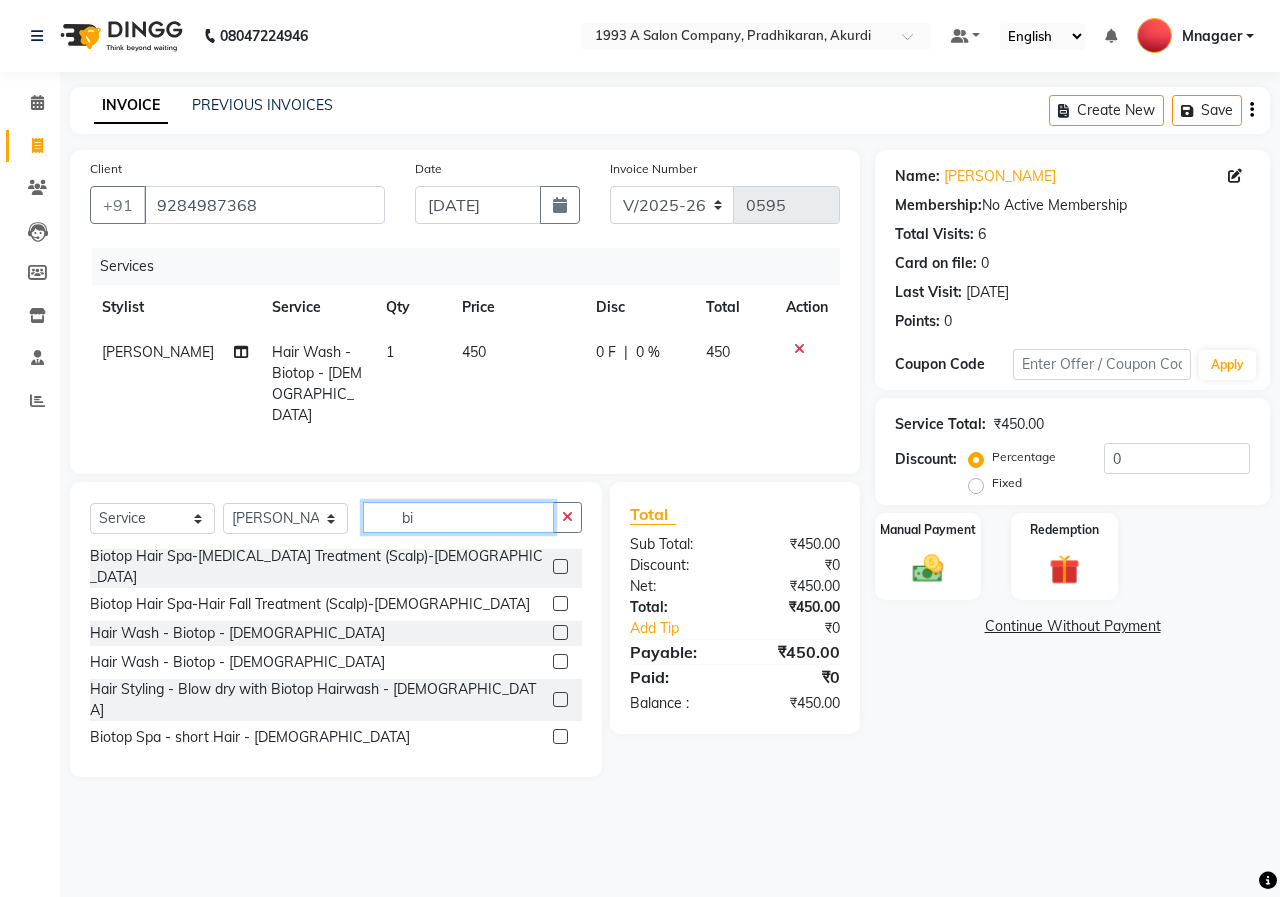 type on "b" 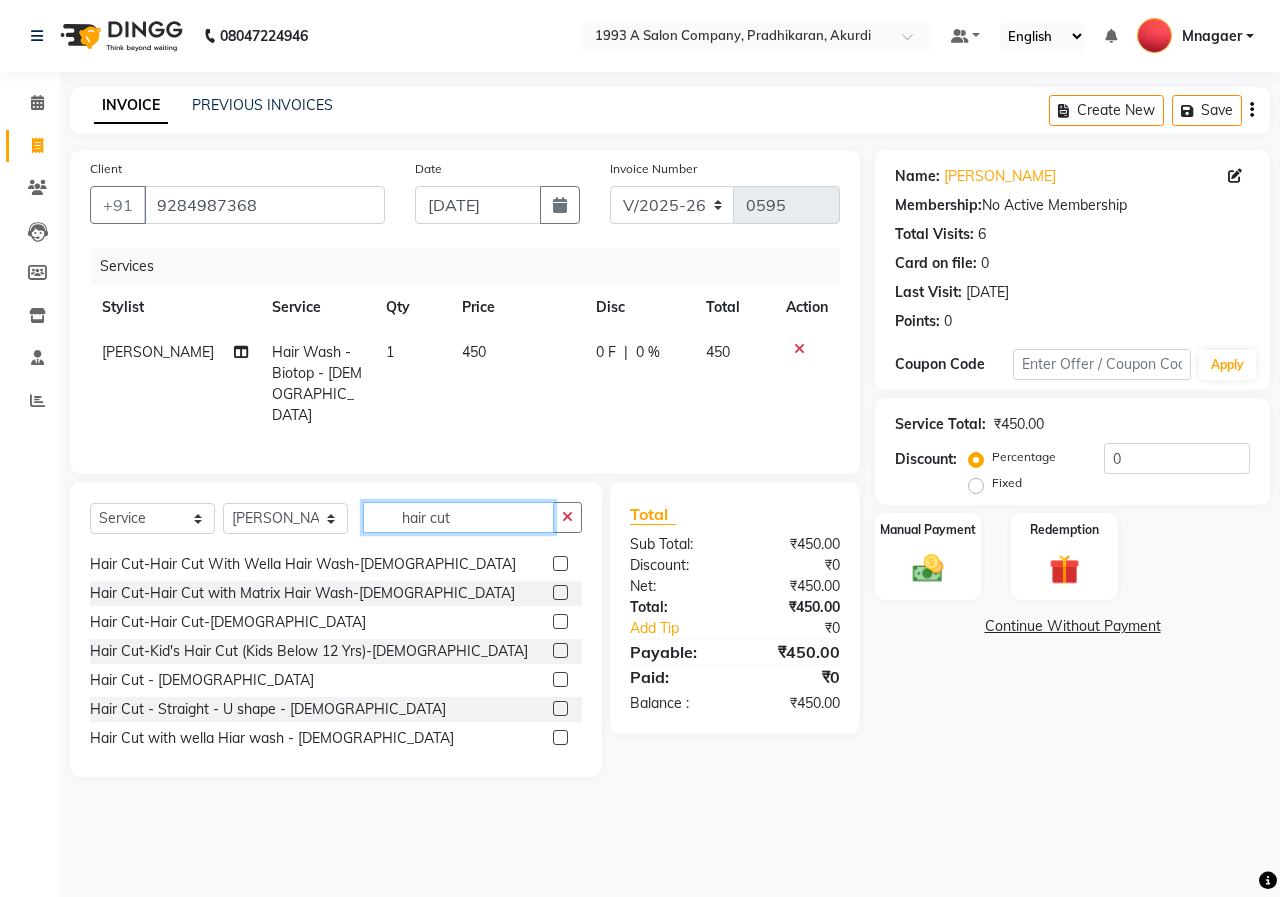 scroll, scrollTop: 100, scrollLeft: 0, axis: vertical 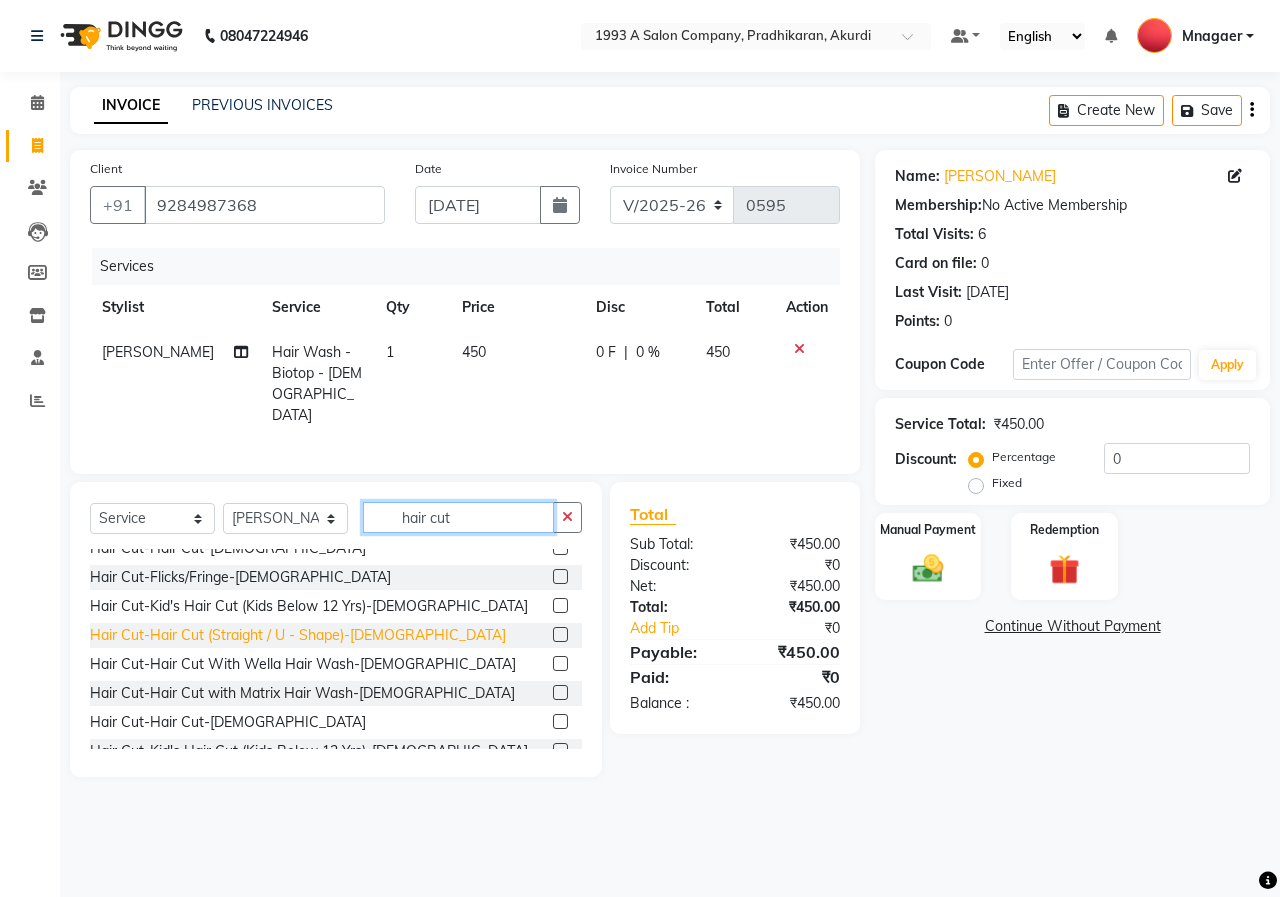 type on "hair cut" 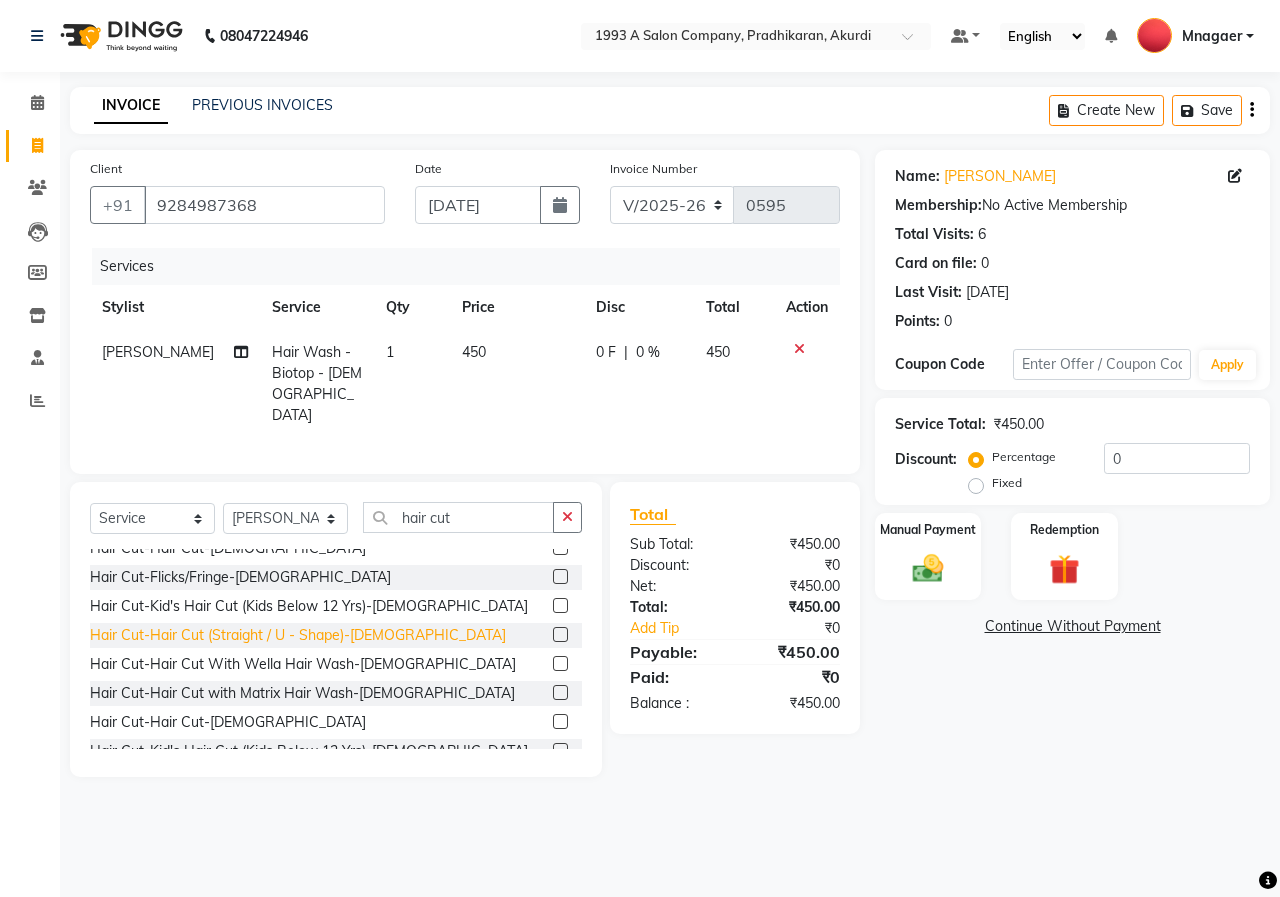 click on "Hair Cut-Hair Cut (Straight / U - Shape)-[DEMOGRAPHIC_DATA]" 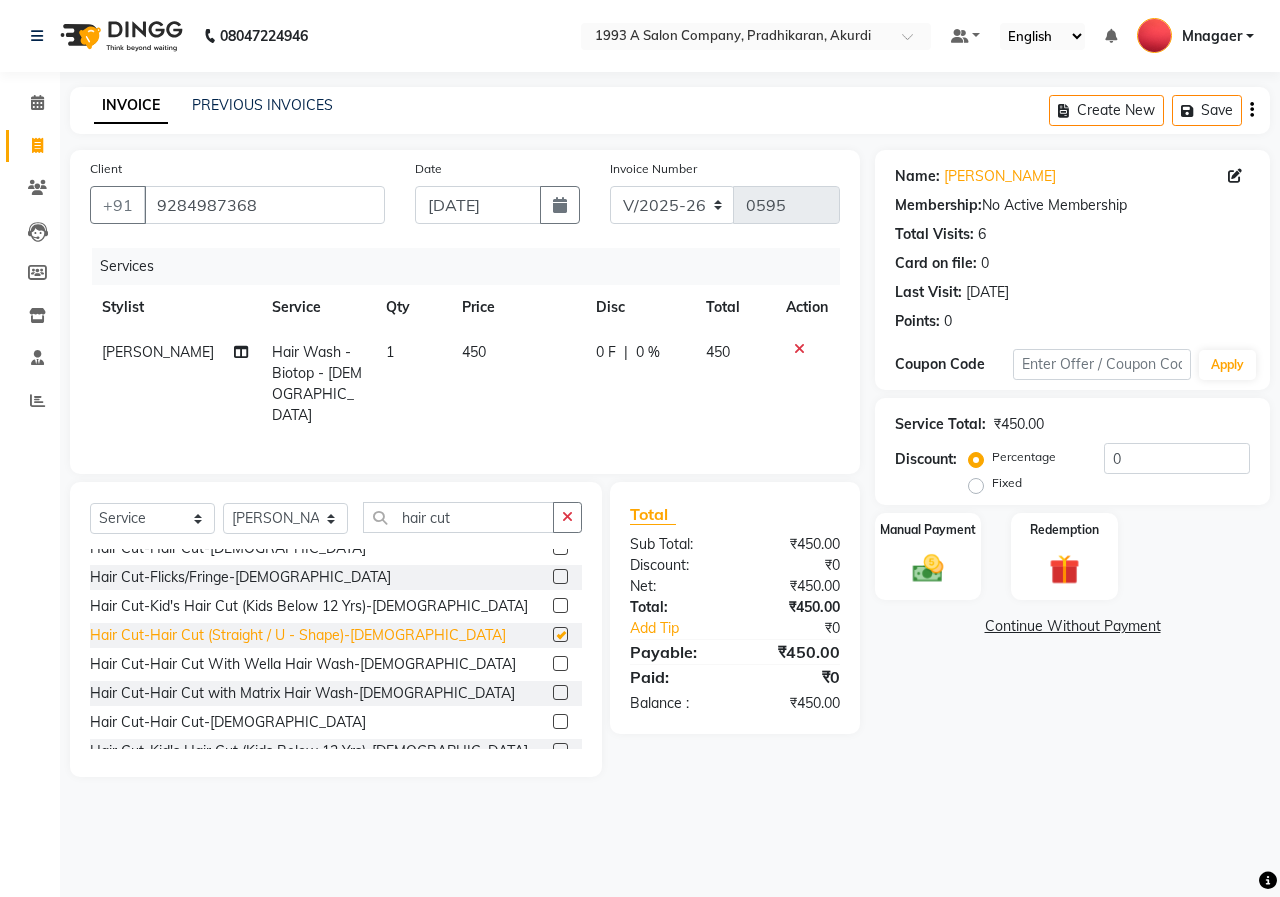 checkbox on "false" 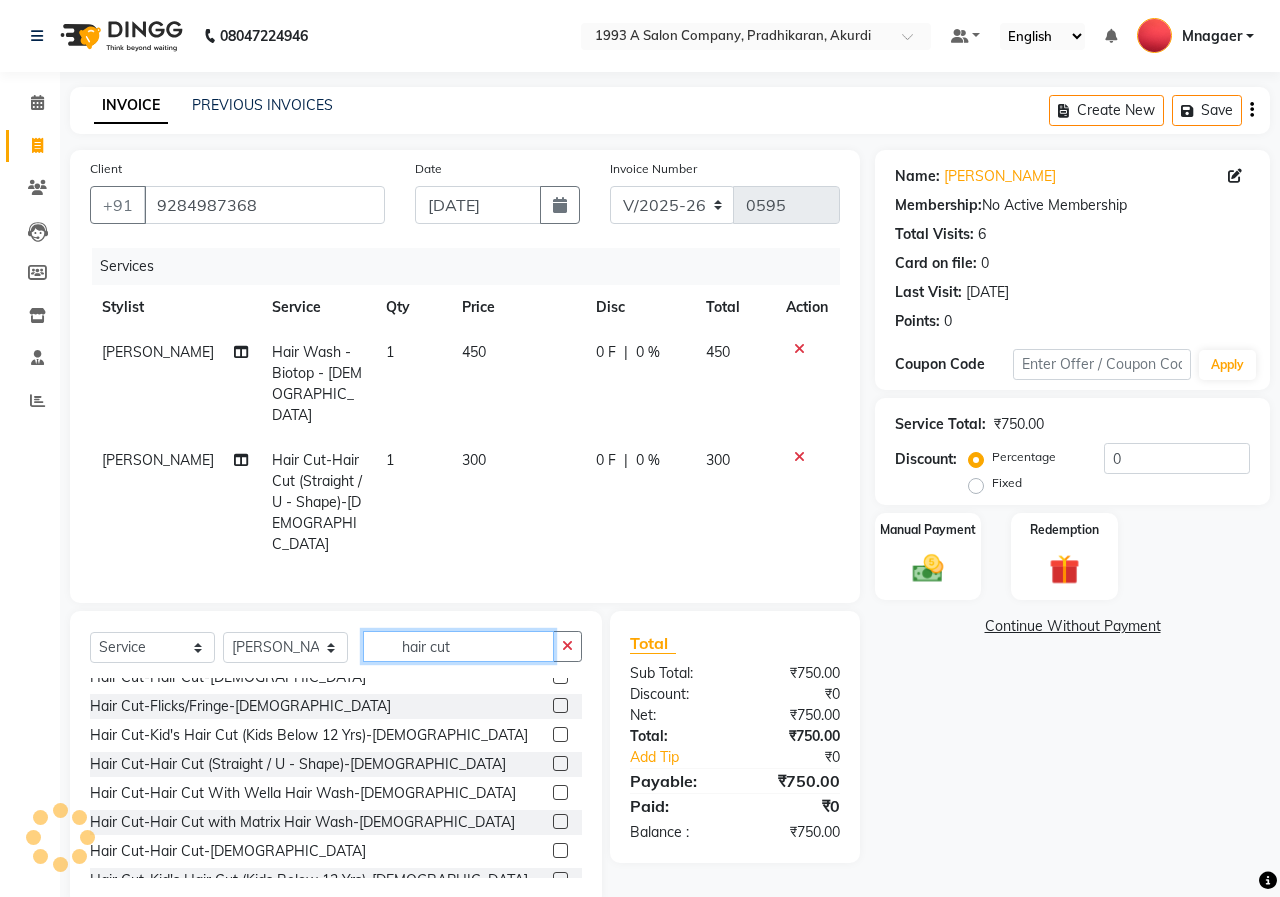 click on "hair cut" 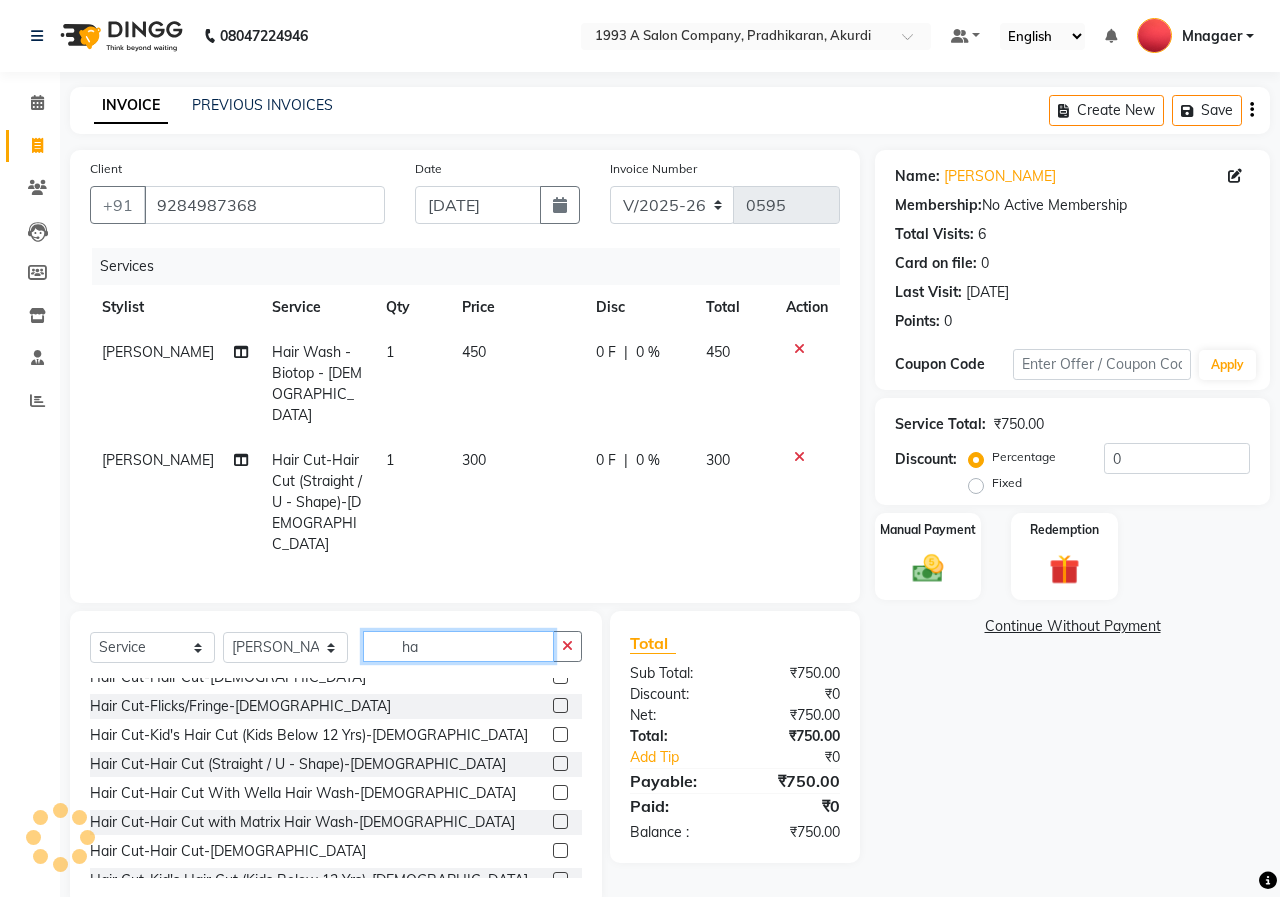 type on "h" 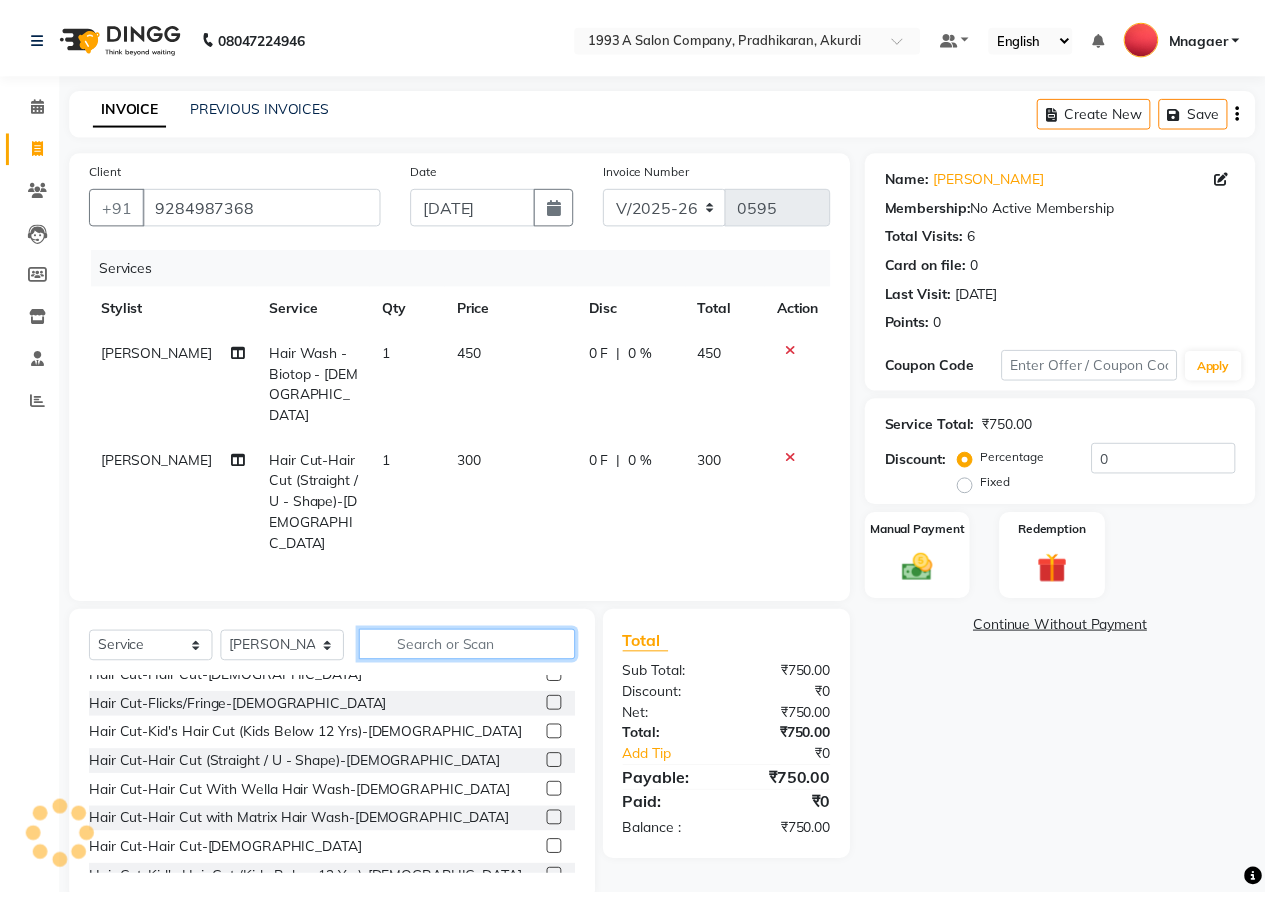 scroll, scrollTop: 825, scrollLeft: 0, axis: vertical 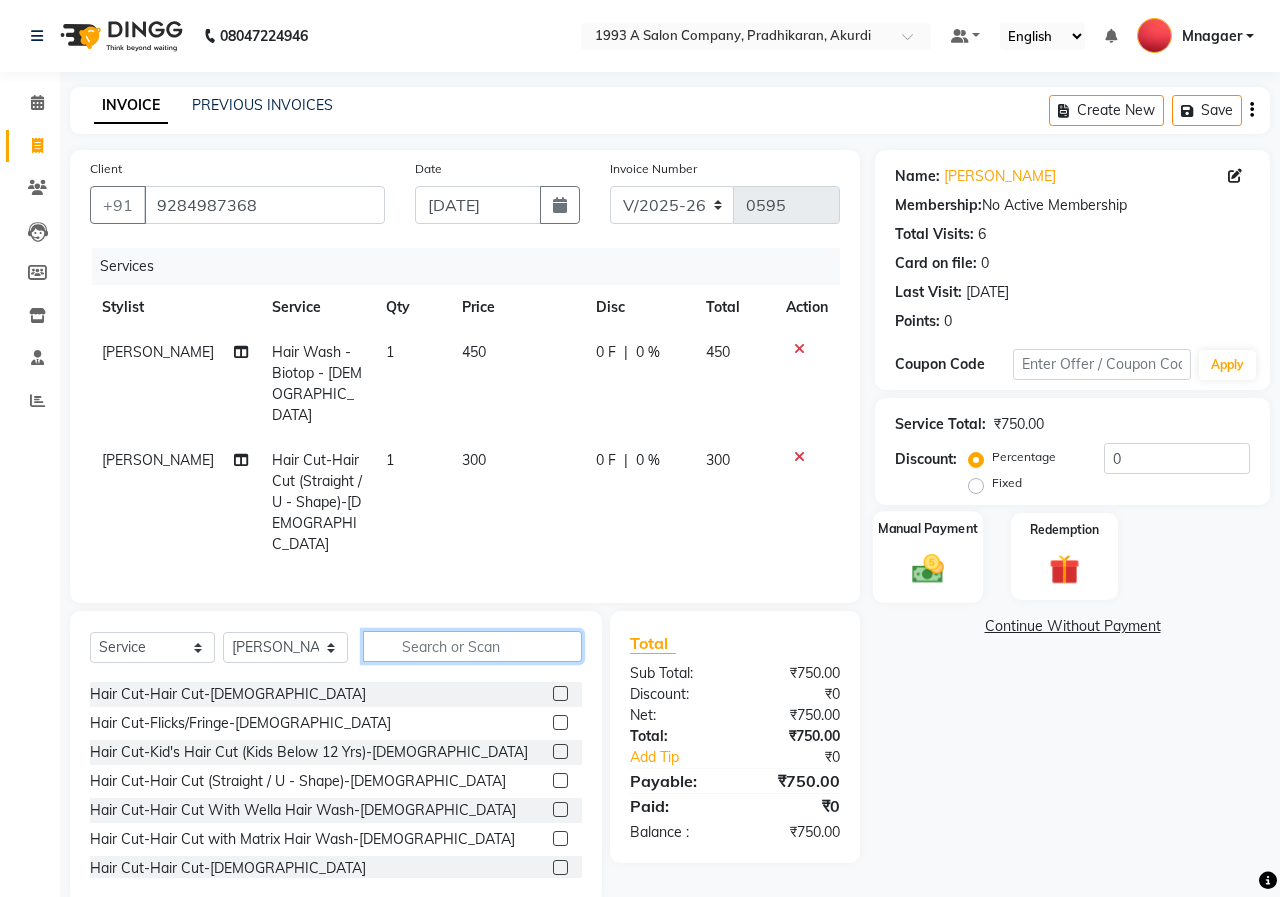type 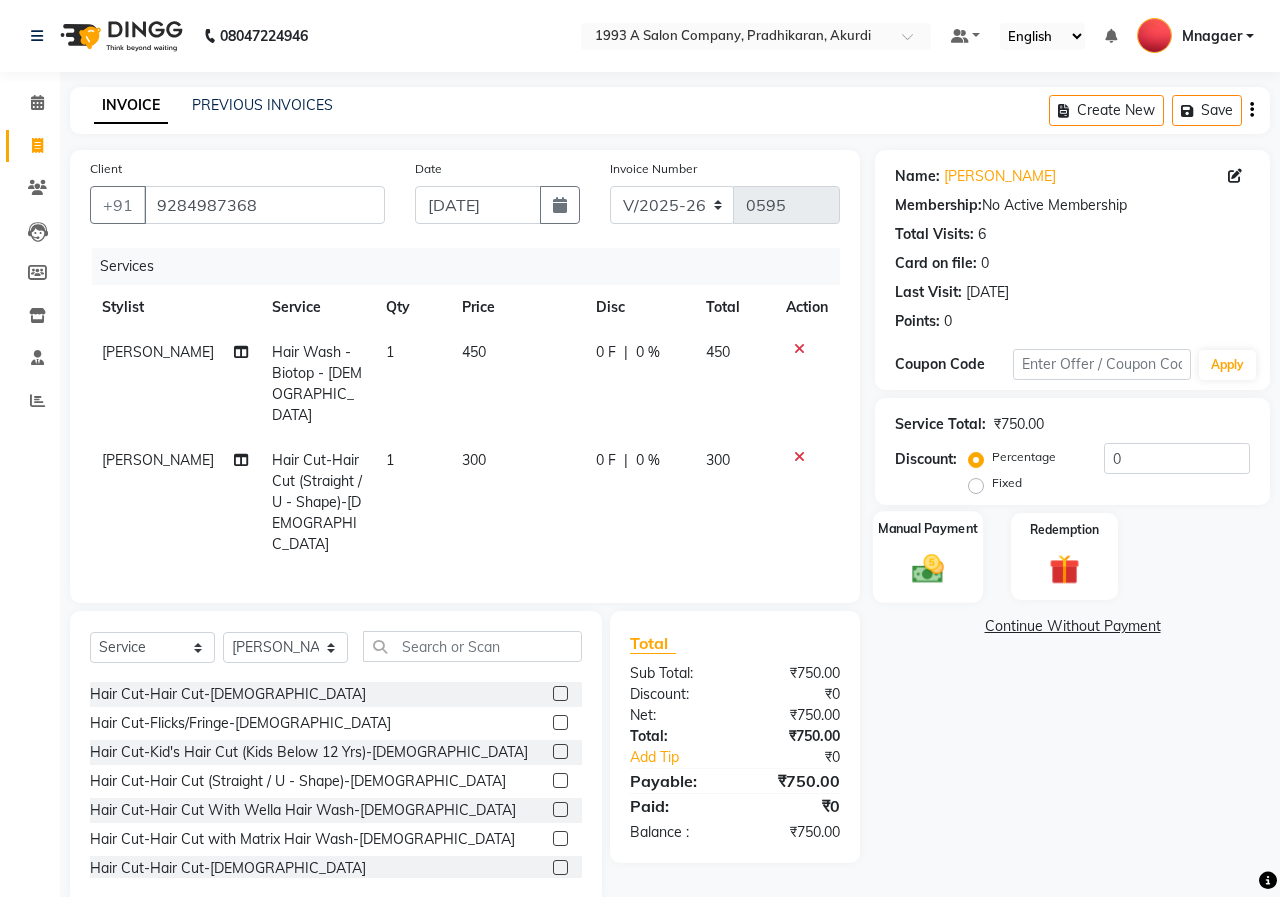 click 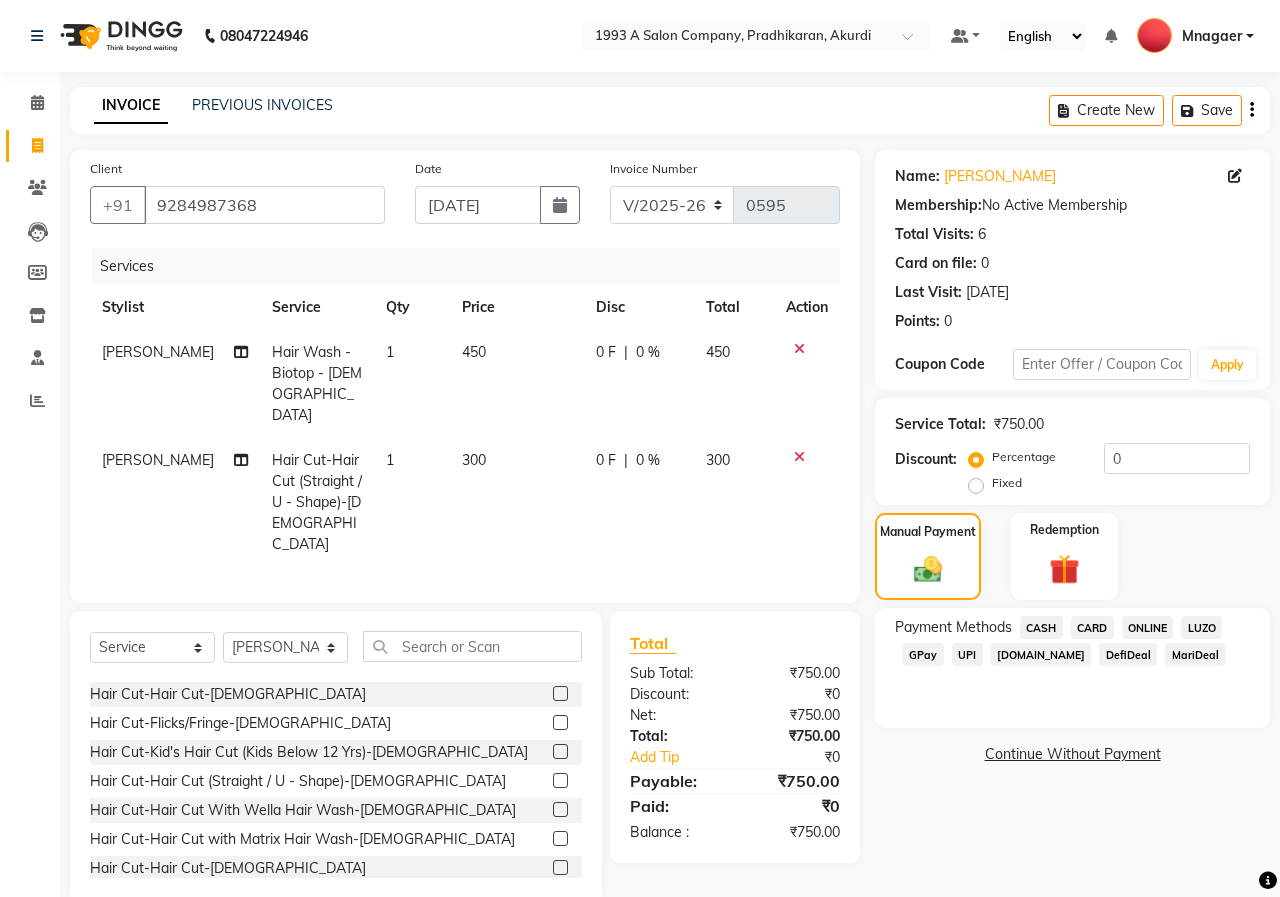 click on "ONLINE" 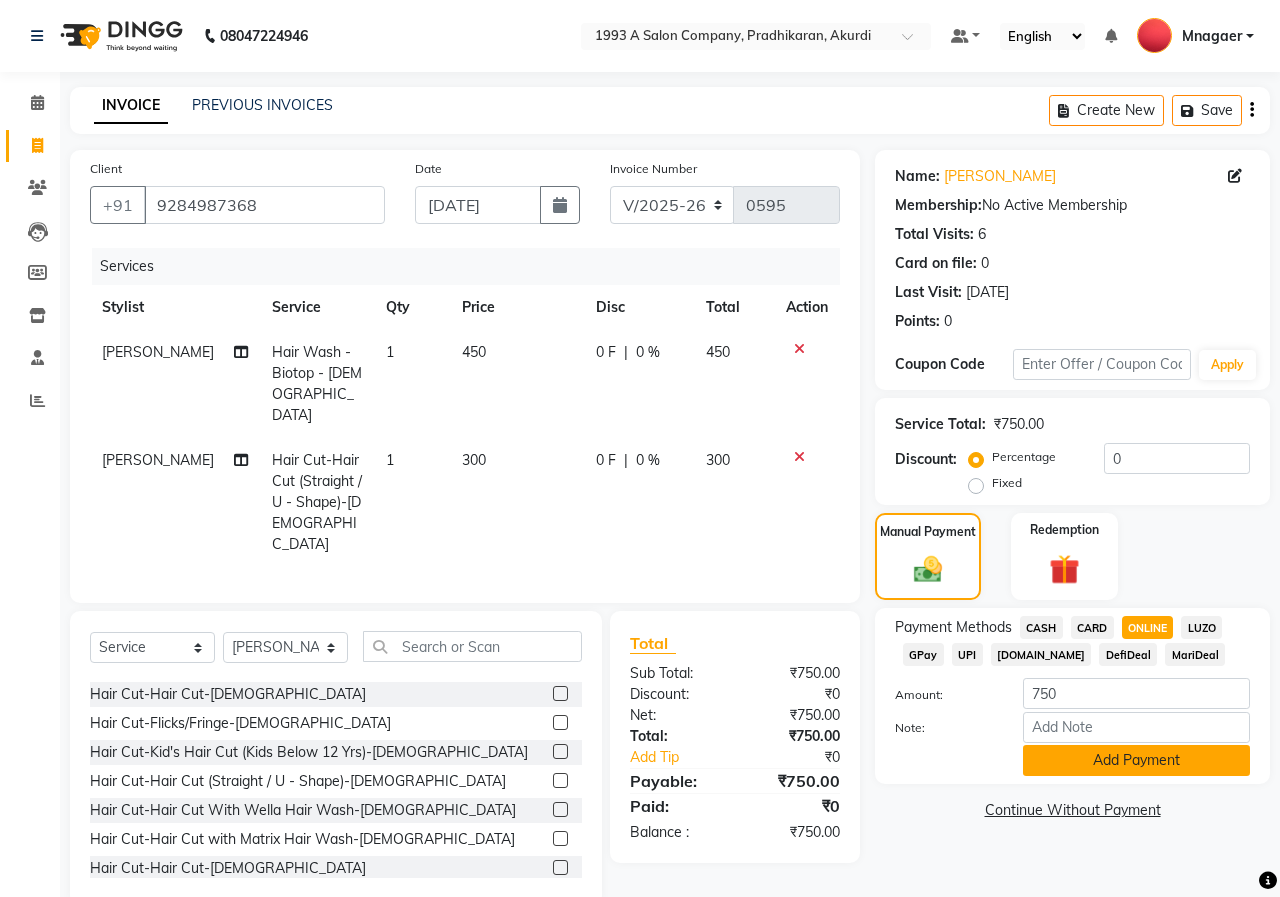 click on "Add Payment" 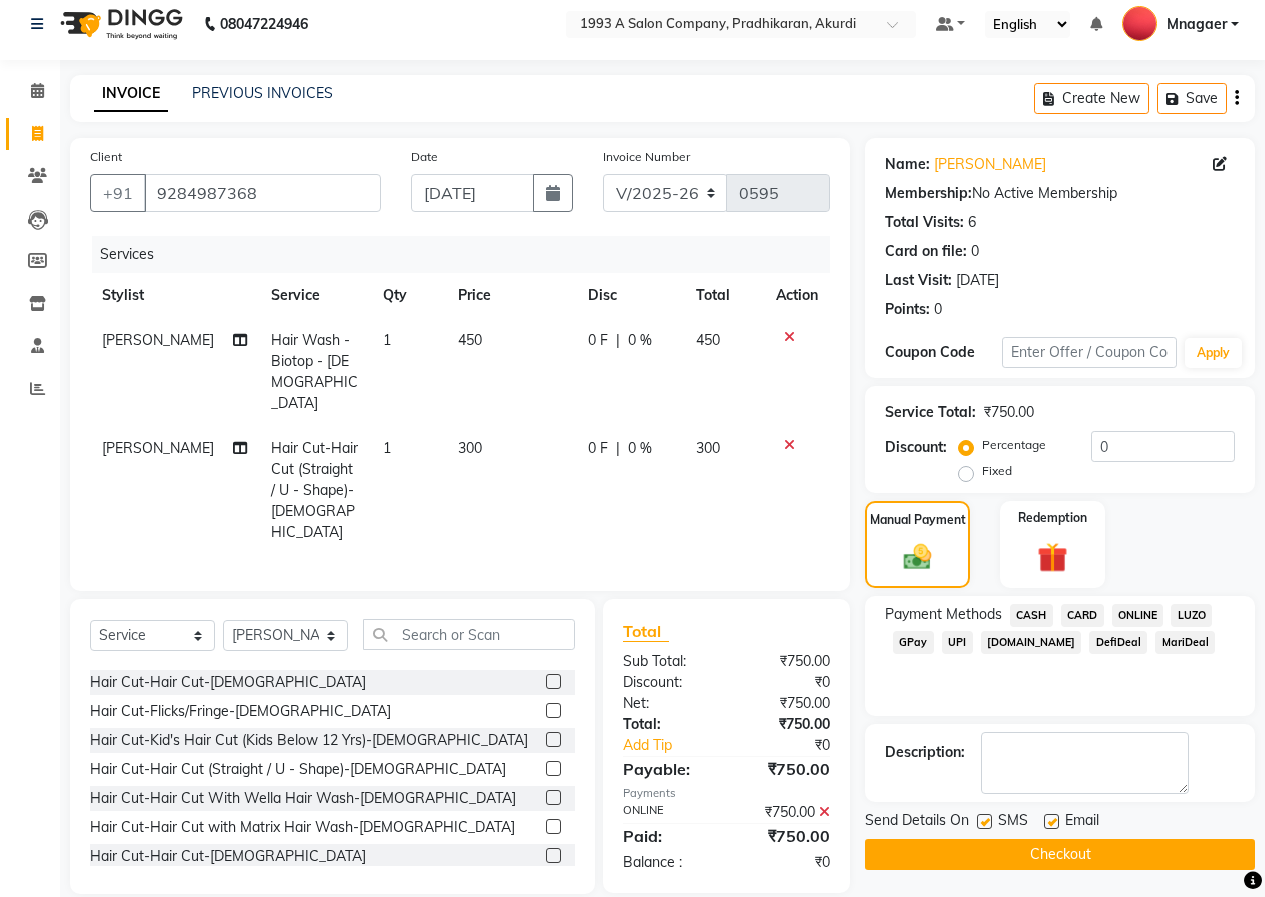 scroll, scrollTop: 15, scrollLeft: 0, axis: vertical 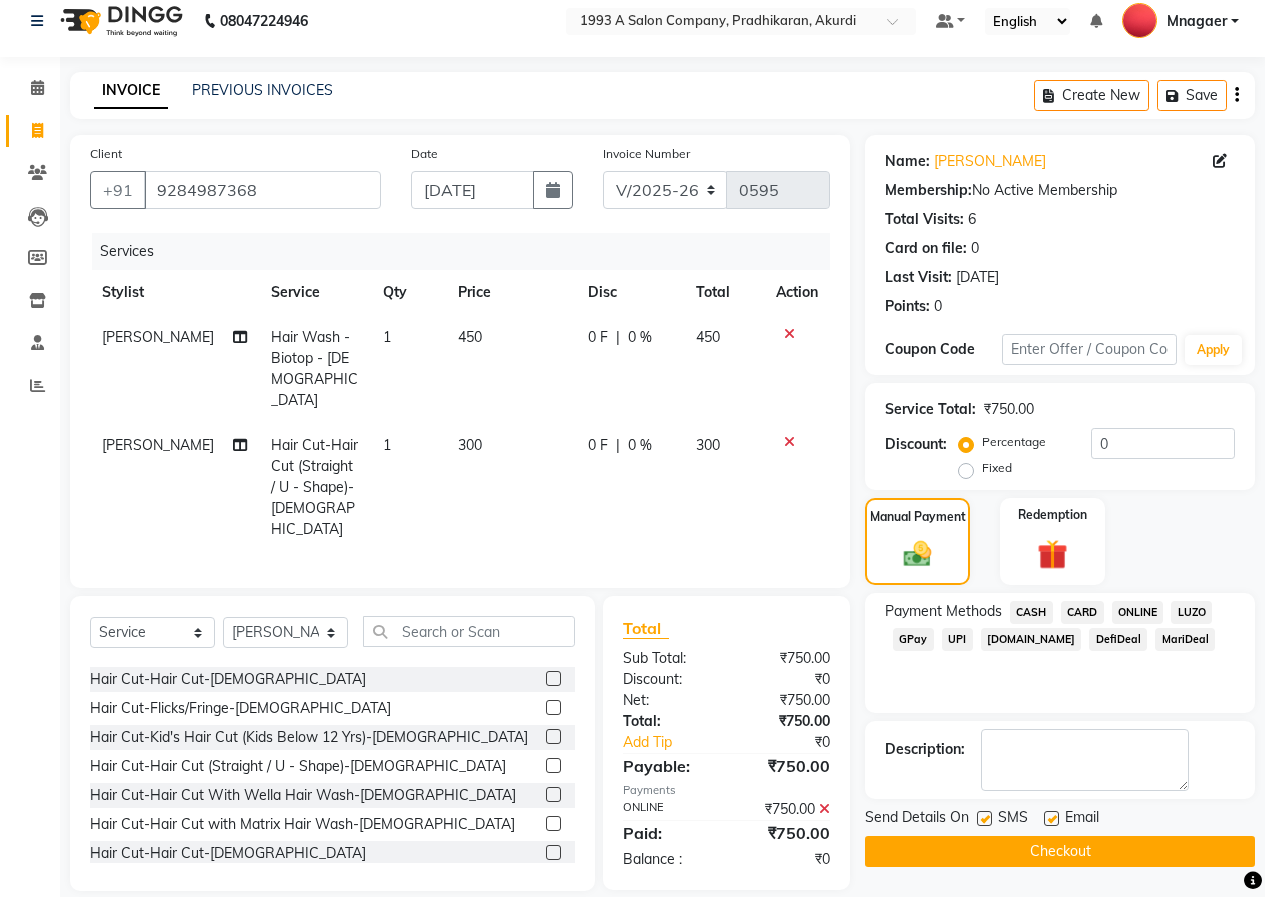 click on "Checkout" 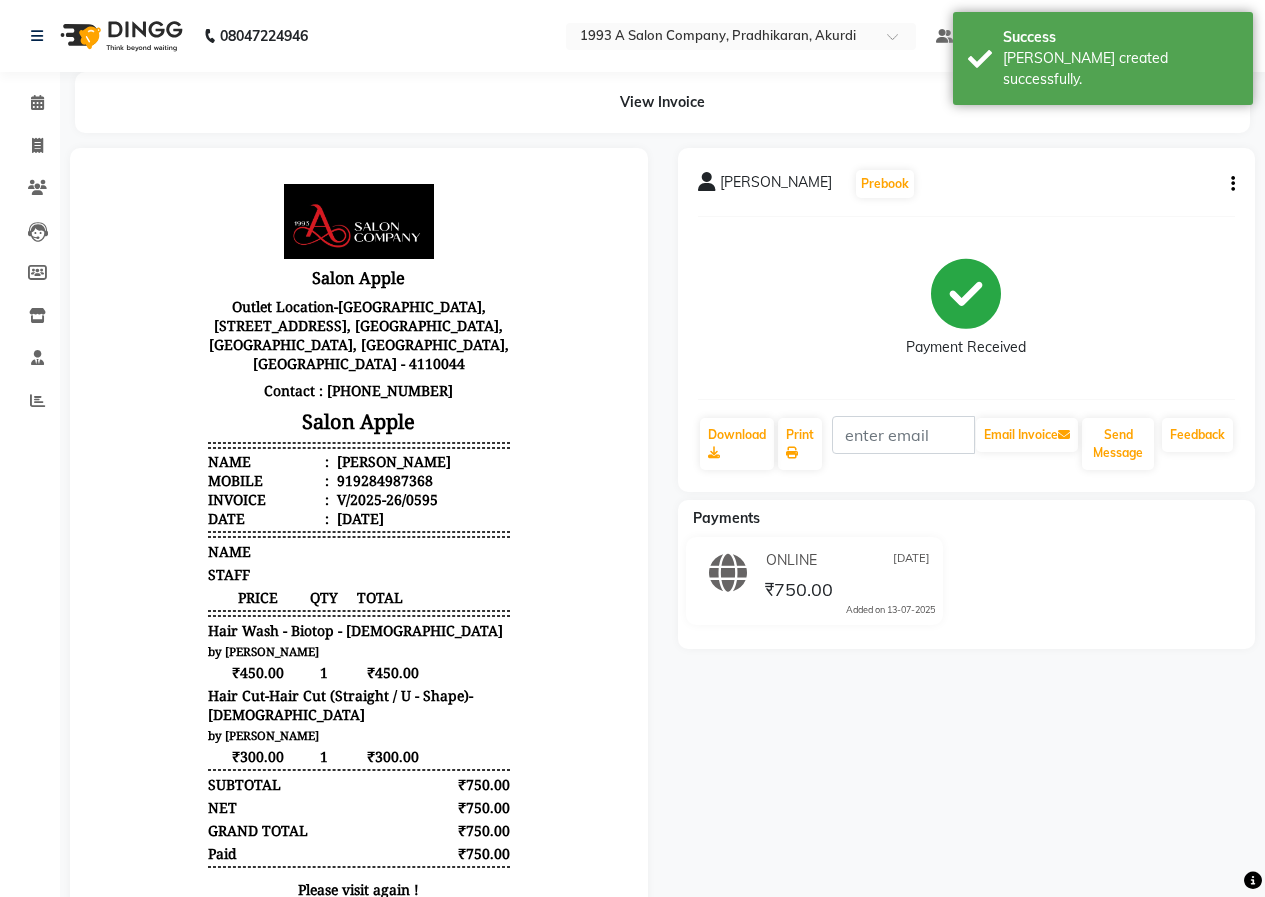 scroll, scrollTop: 0, scrollLeft: 0, axis: both 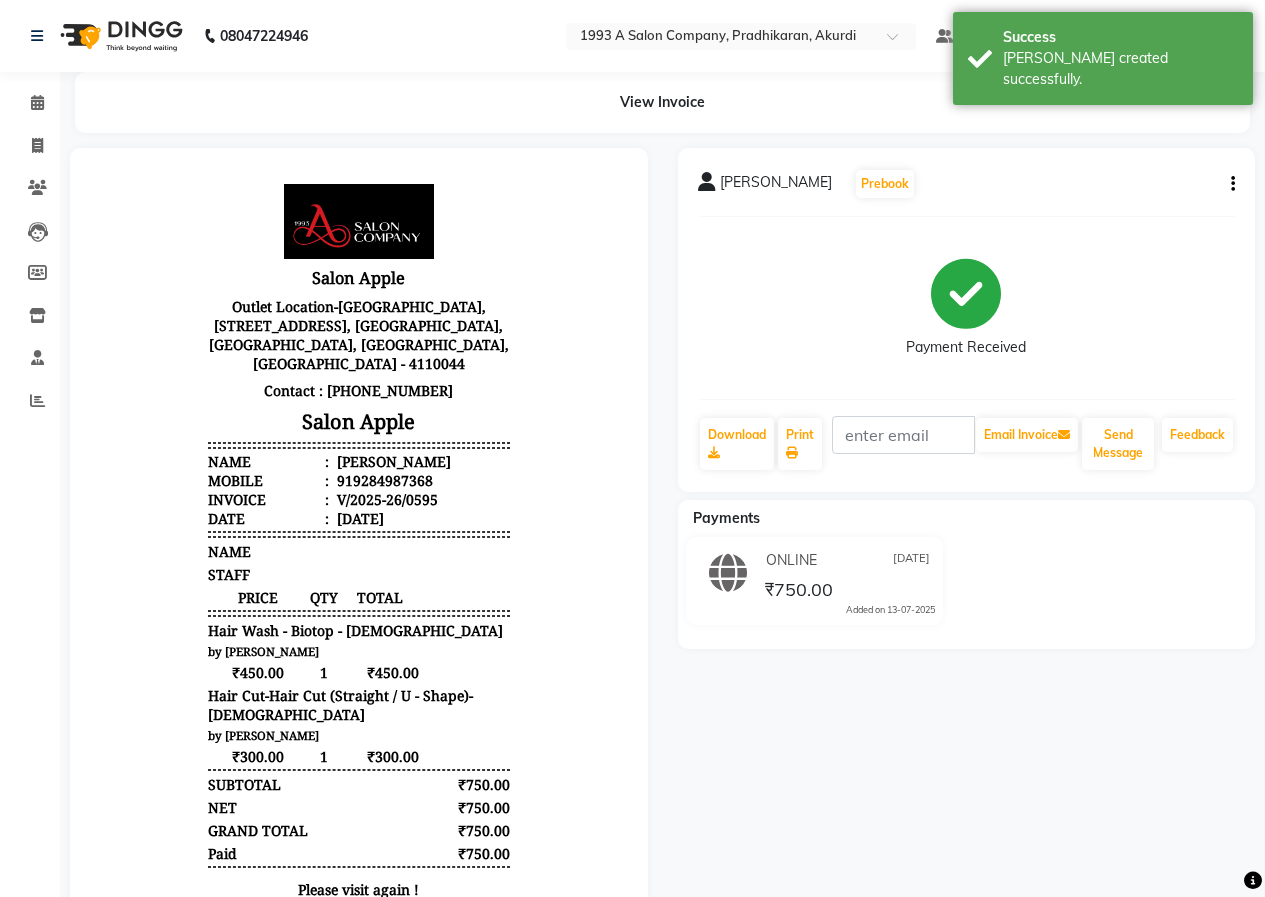 click at bounding box center [359, 542] 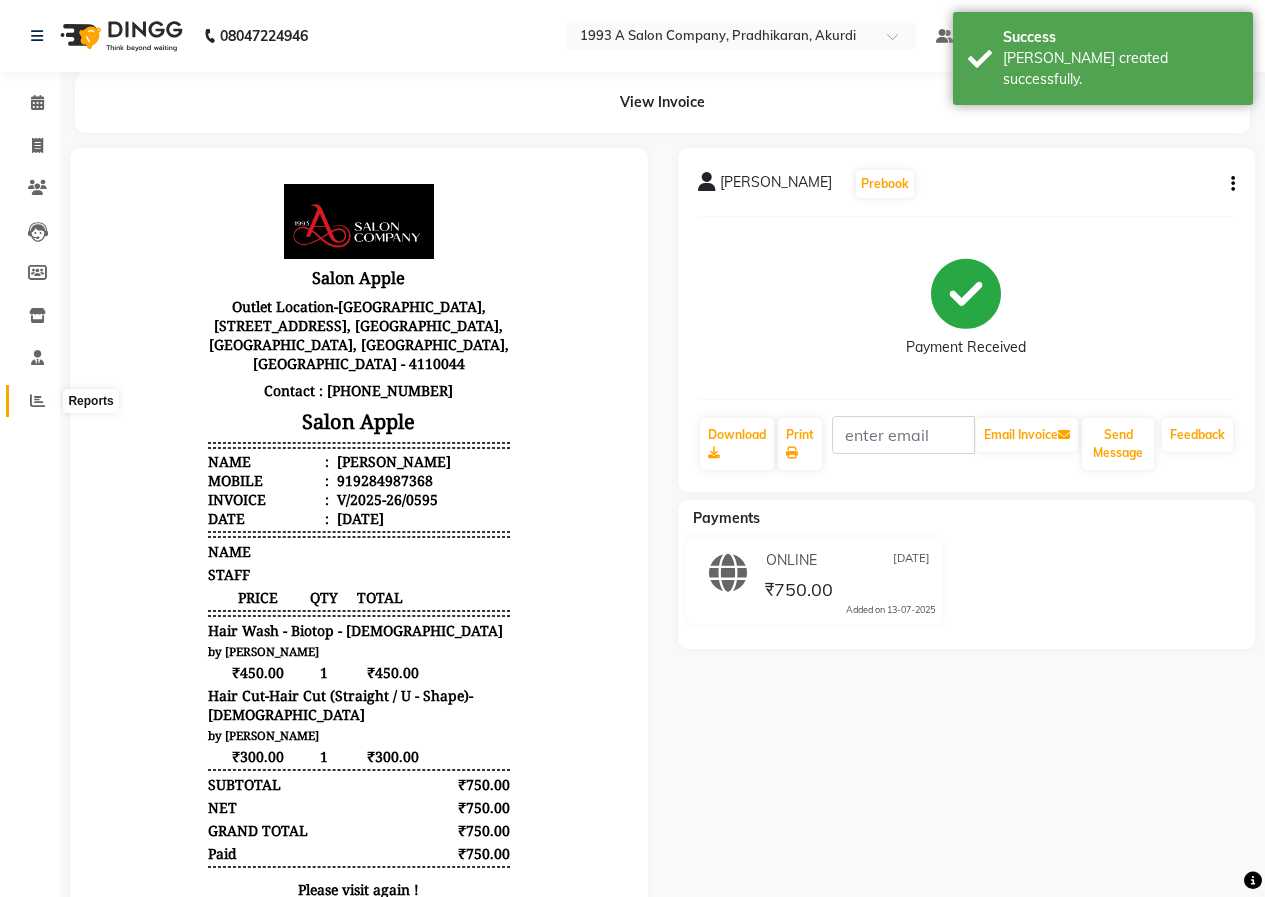 click 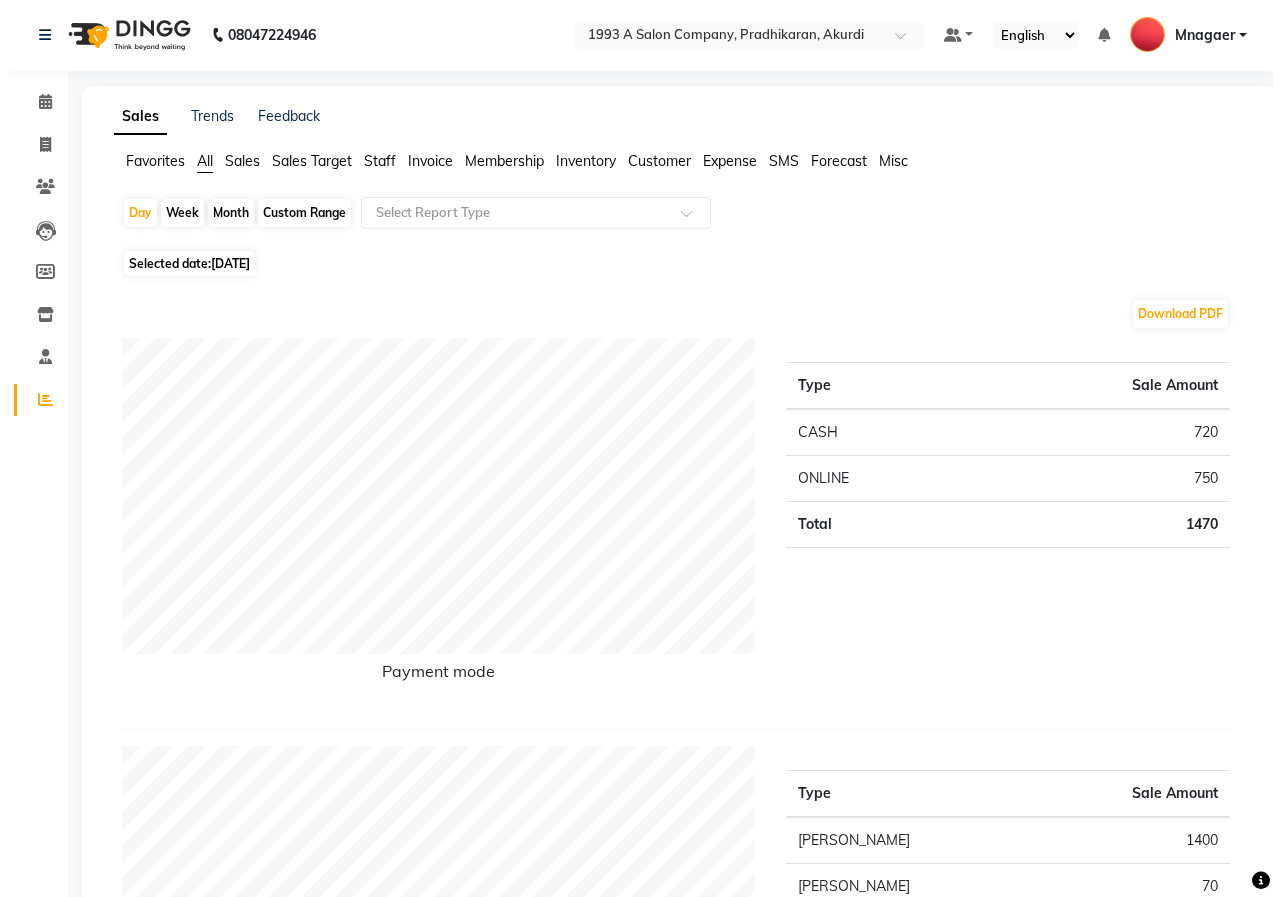 scroll, scrollTop: 0, scrollLeft: 0, axis: both 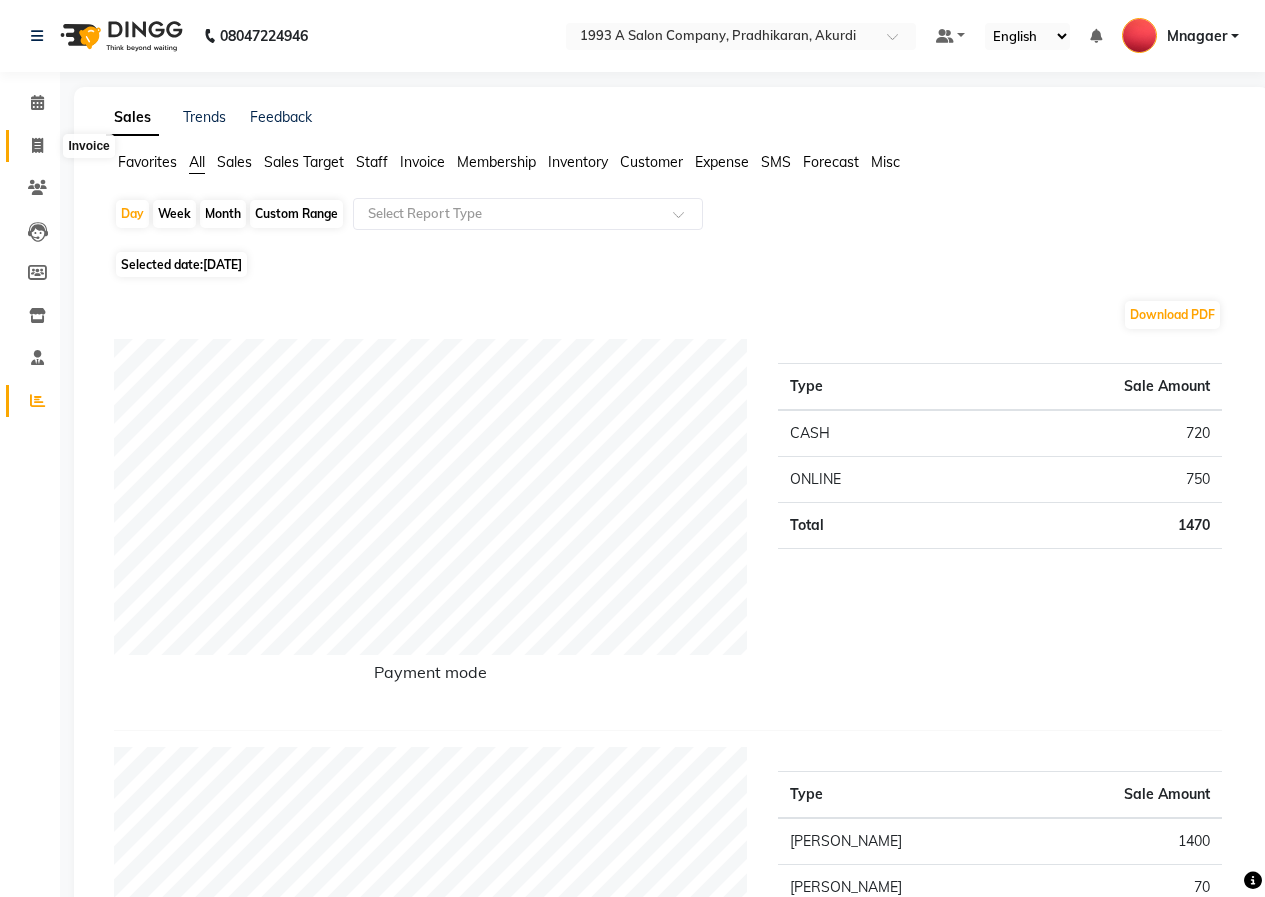 click 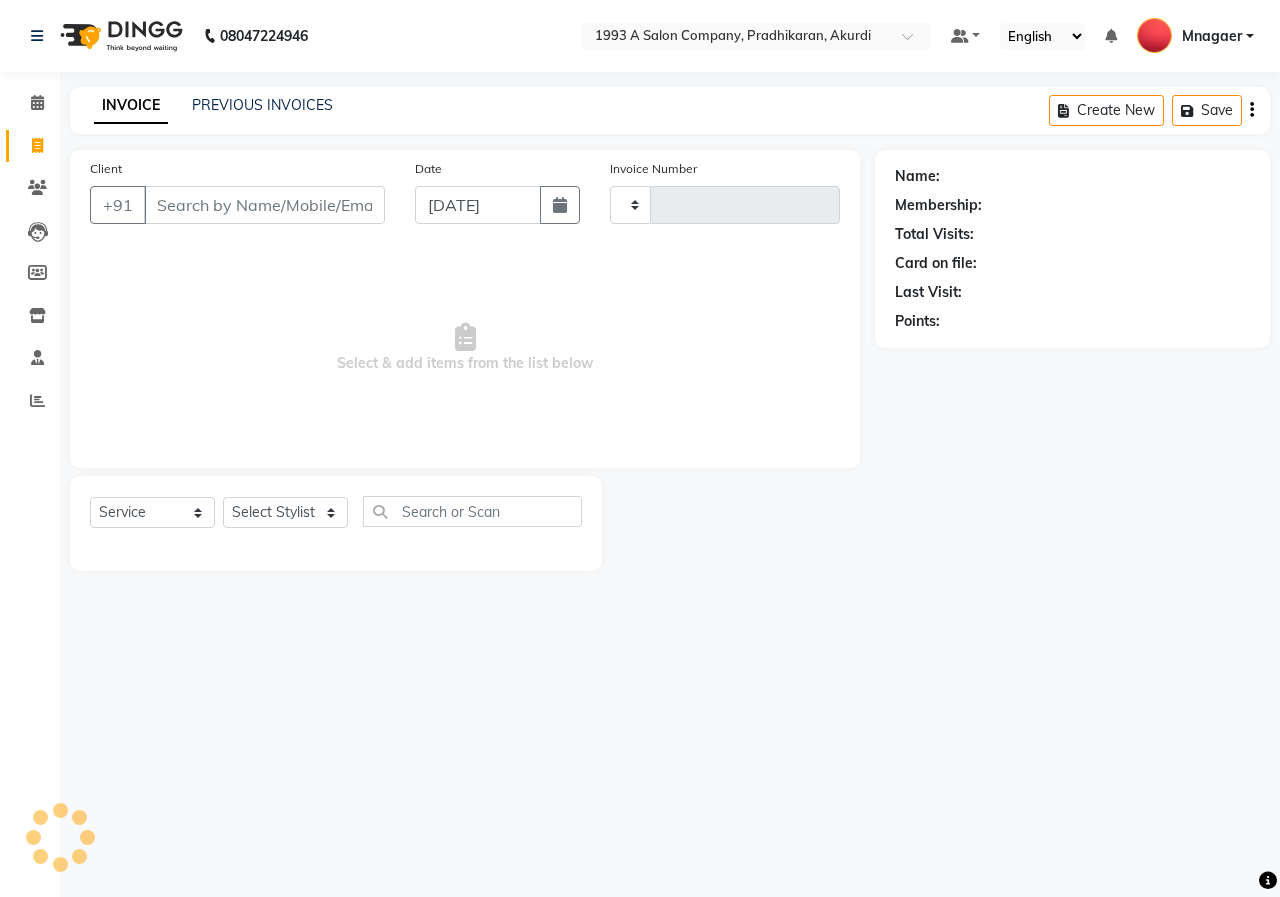 type on "0596" 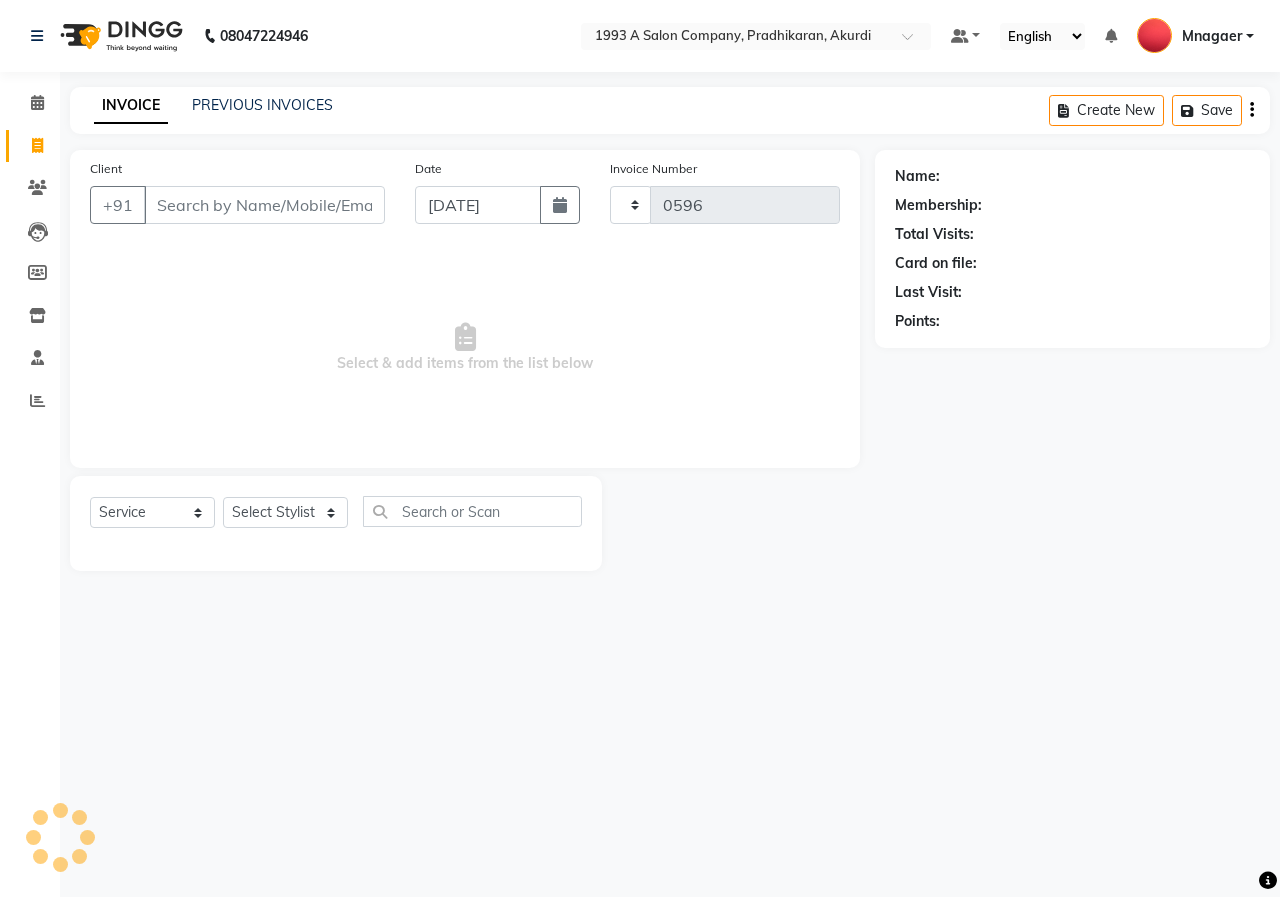 select on "100" 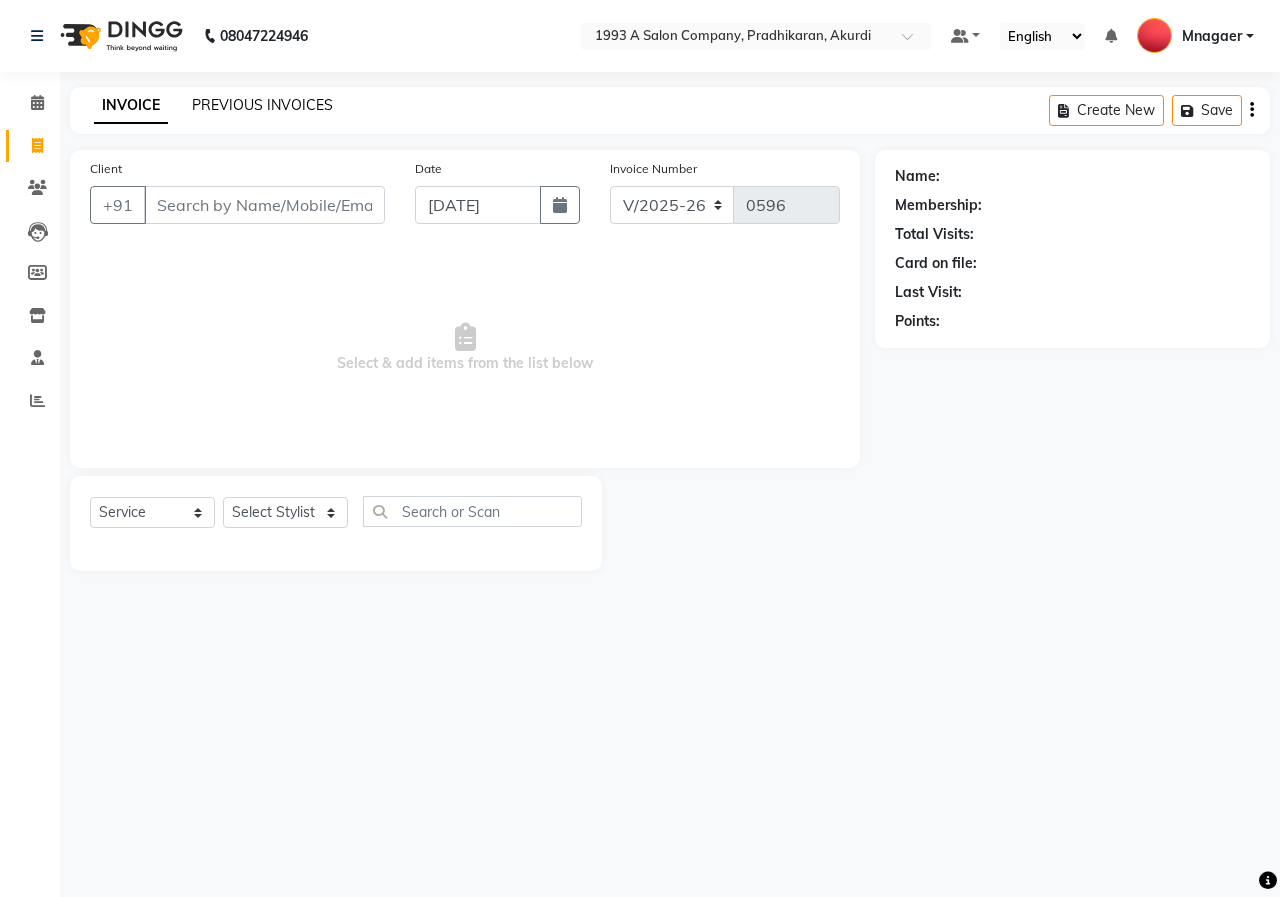 click on "PREVIOUS INVOICES" 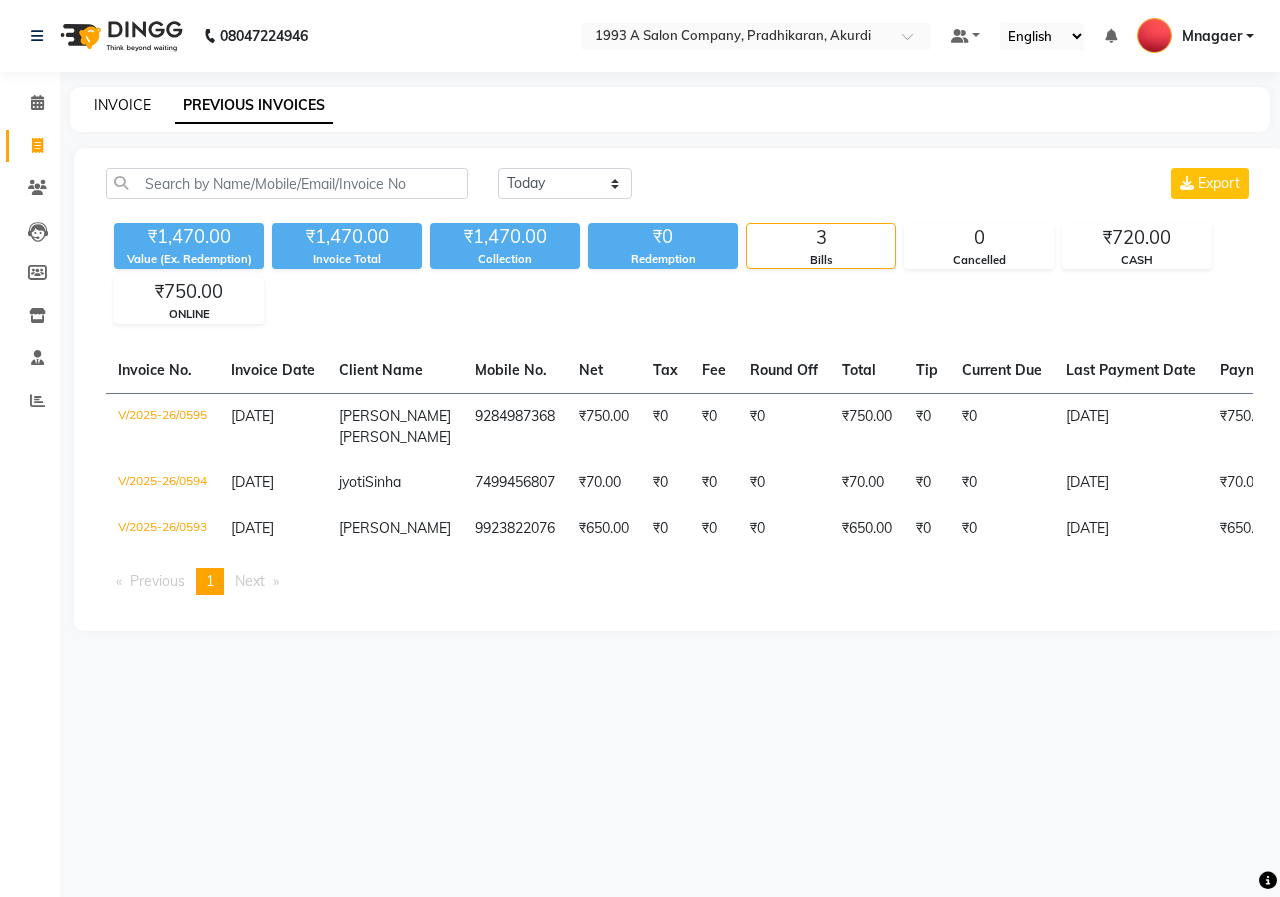 click on "INVOICE" 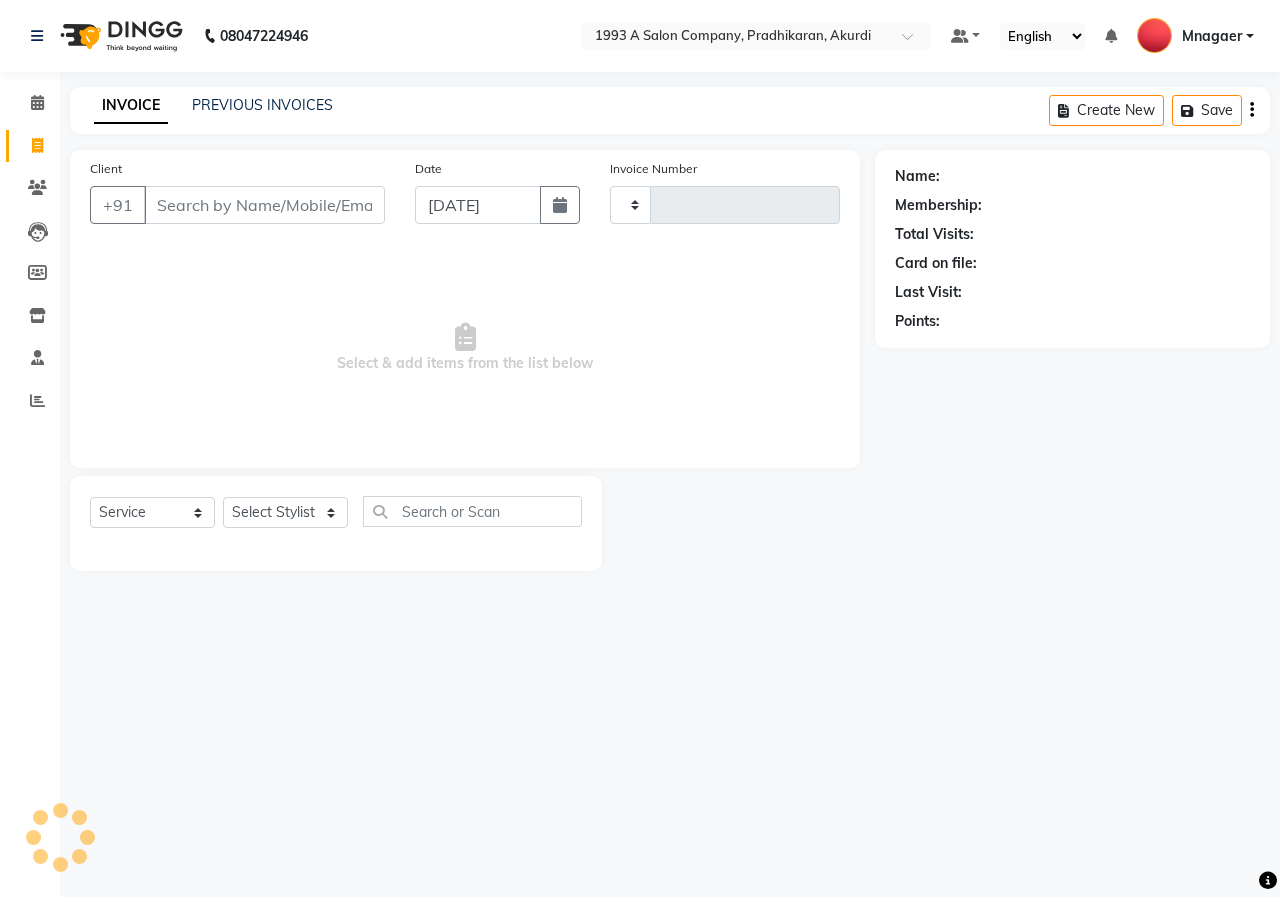 type on "0596" 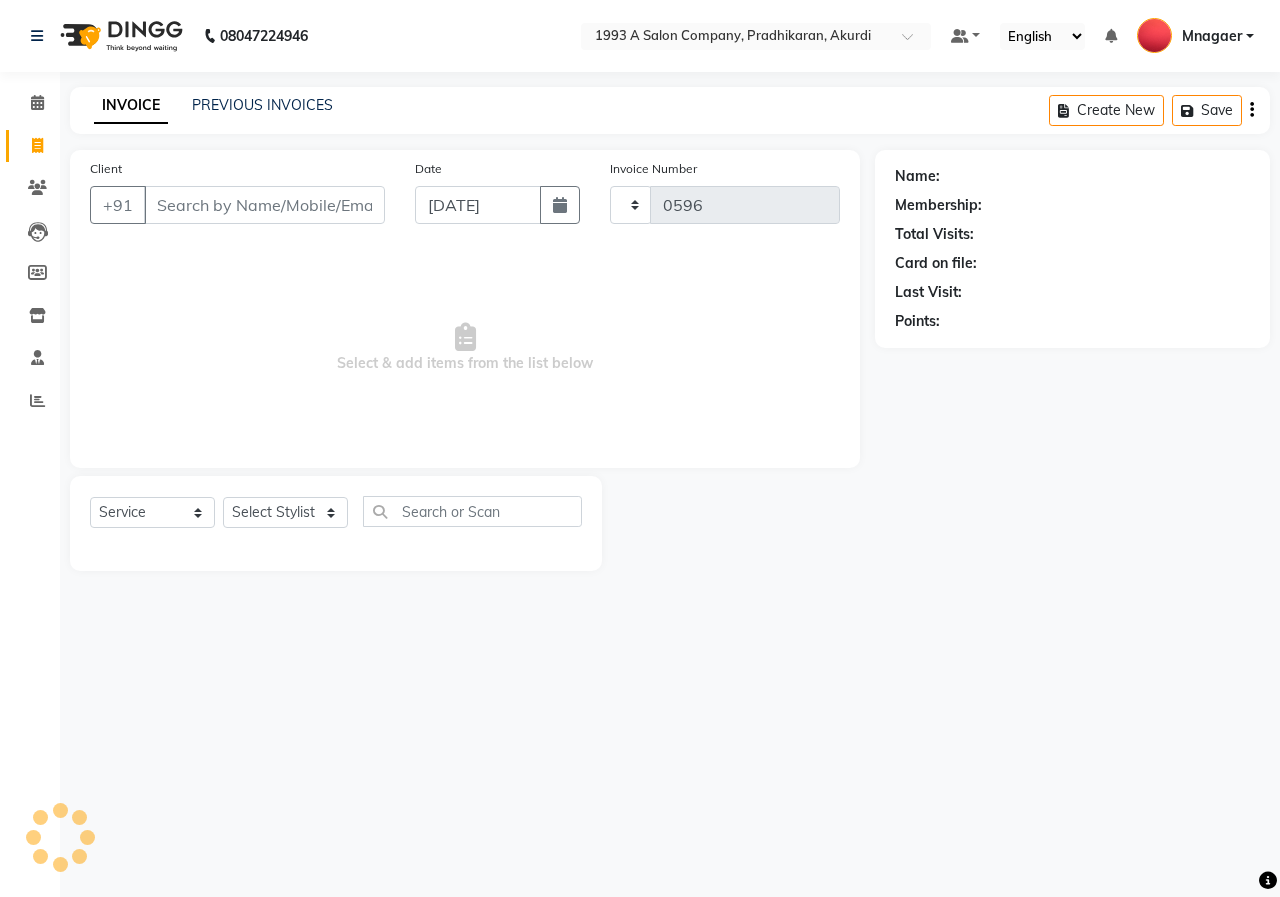 select on "100" 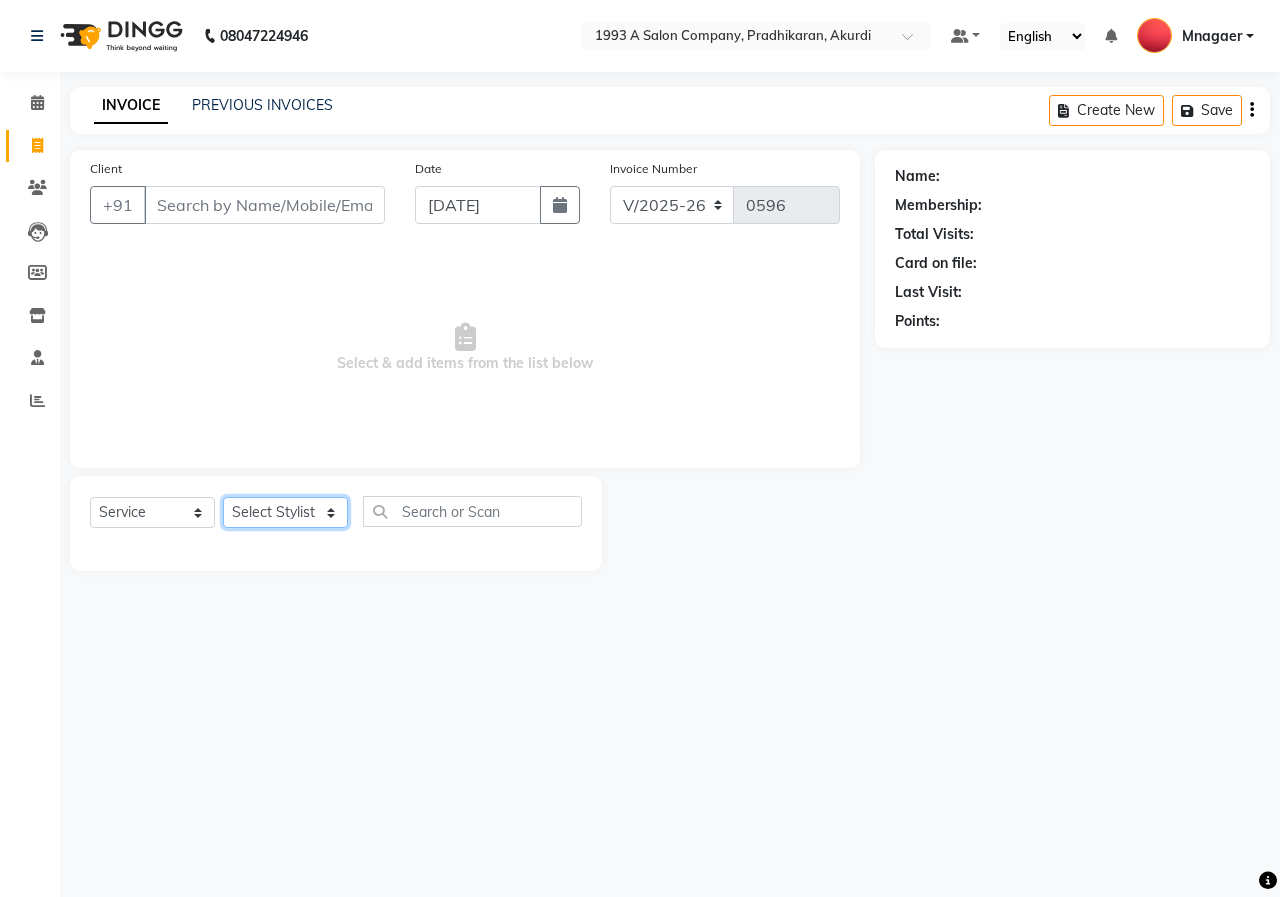 click on "Select Stylist [PERSON_NAME] MANCHAL [PERSON_NAME] [PERSON_NAME] Mnagaer [PERSON_NAME] Trainning" 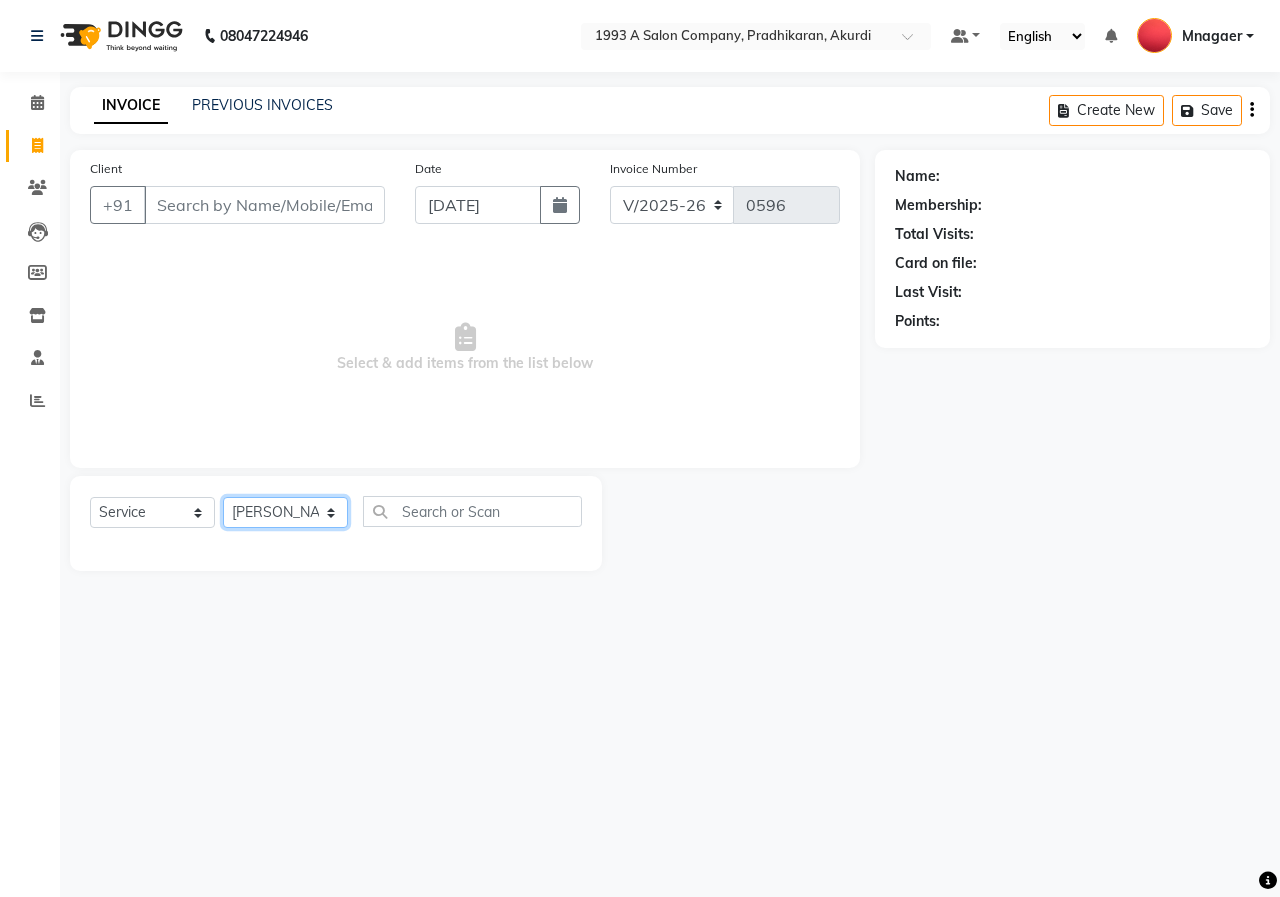 click on "Select Stylist [PERSON_NAME] MANCHAL [PERSON_NAME] [PERSON_NAME] Mnagaer [PERSON_NAME] Trainning" 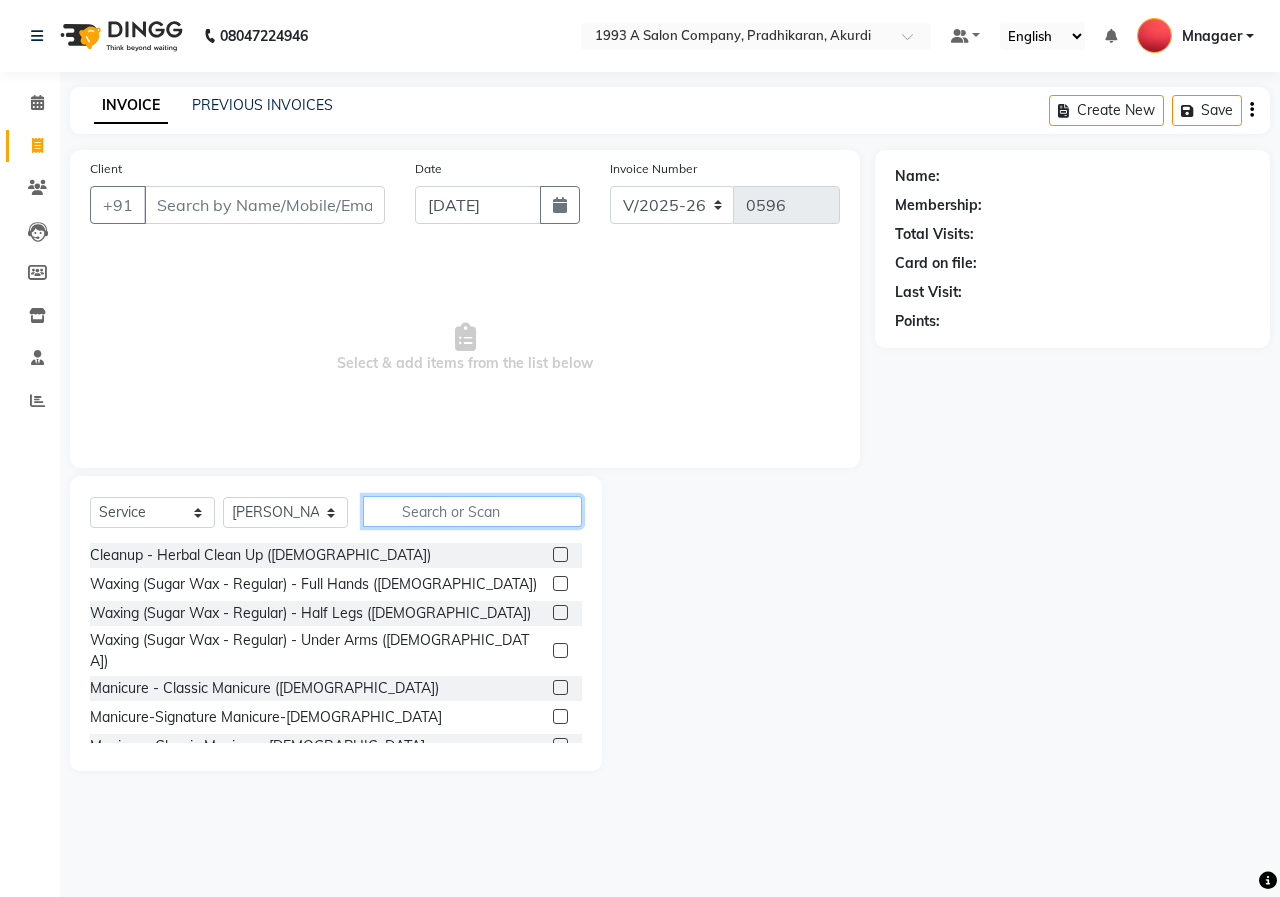 click 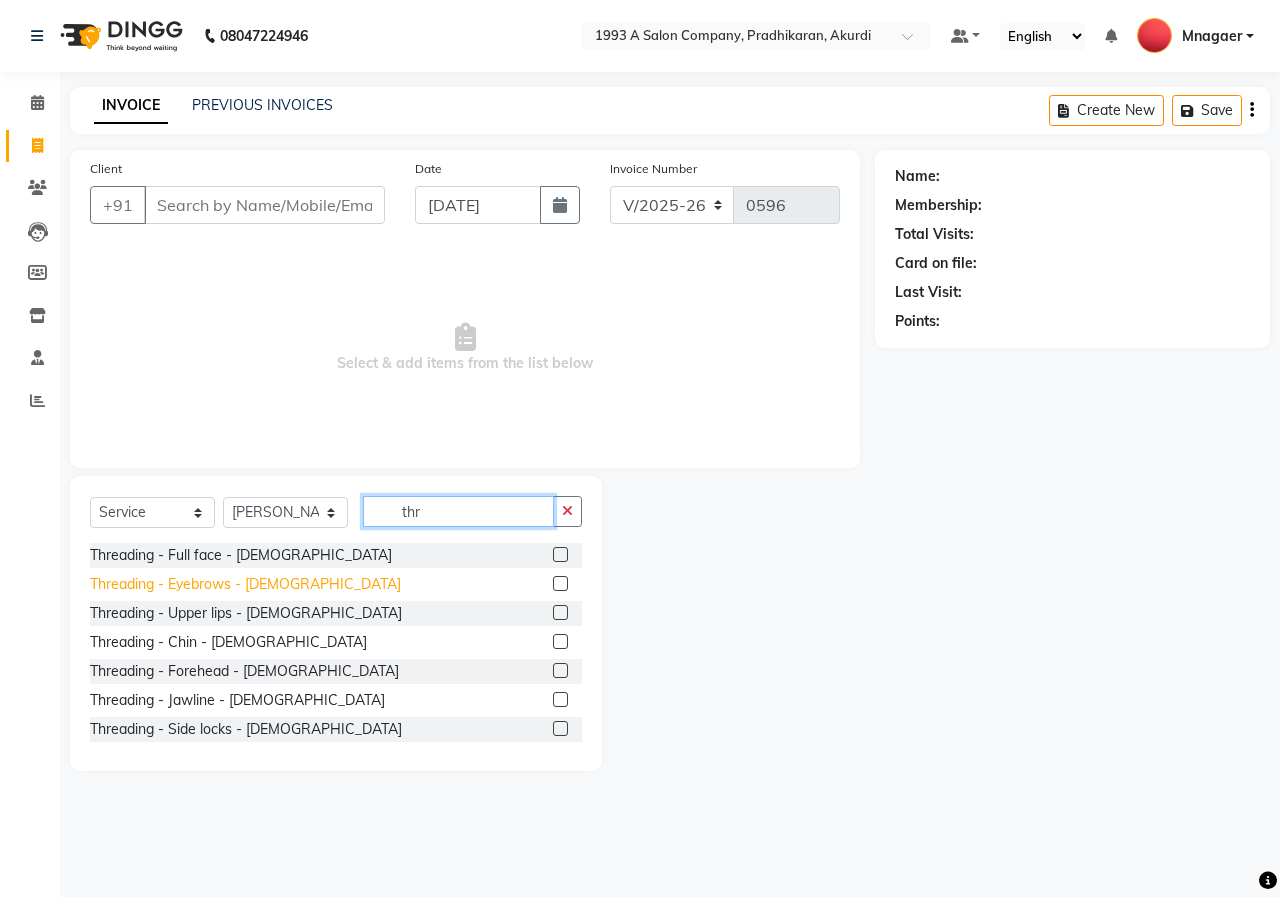 type on "thr" 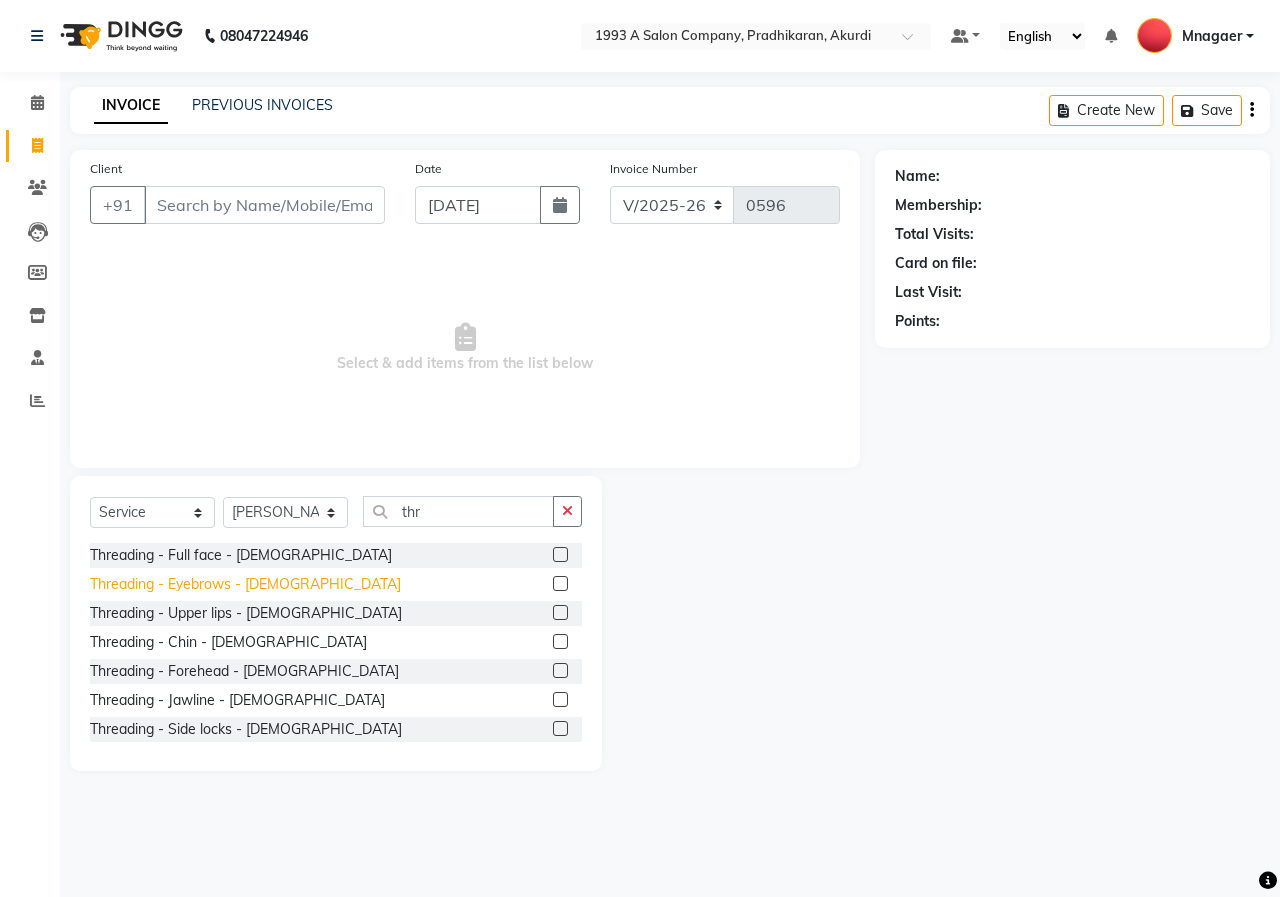 click on "Threading - Eyebrows - [DEMOGRAPHIC_DATA]" 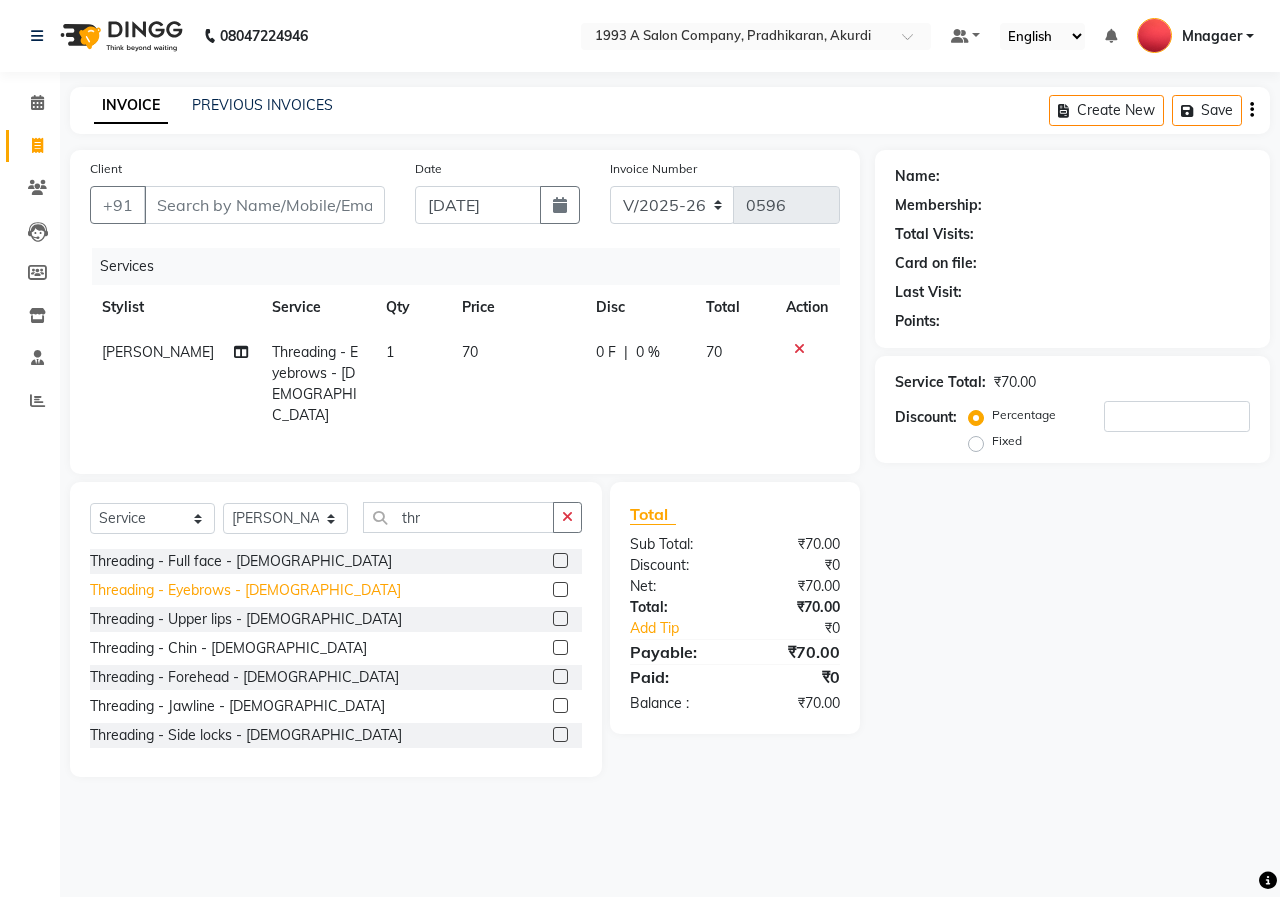 click on "Threading - Eyebrows - [DEMOGRAPHIC_DATA]" 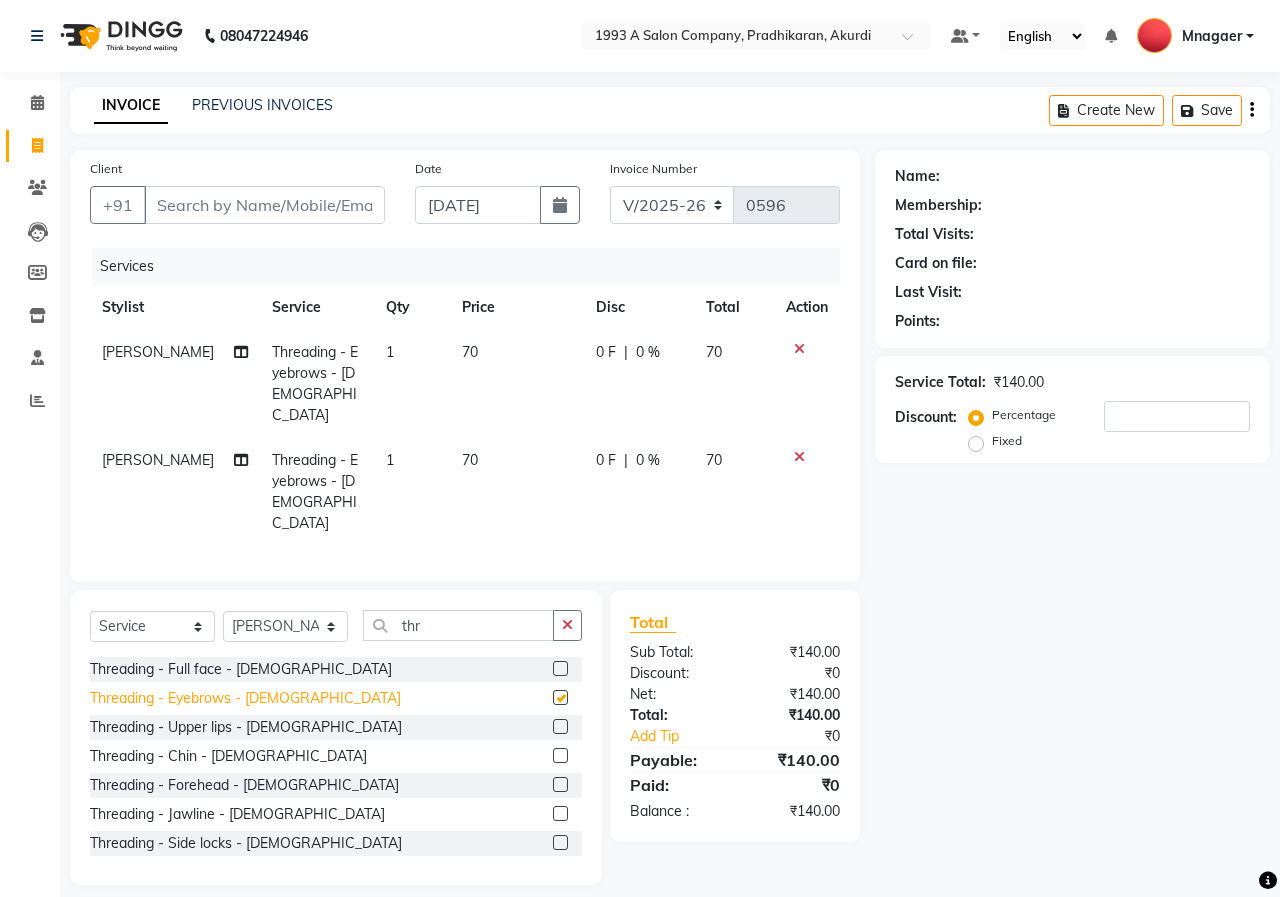 checkbox on "false" 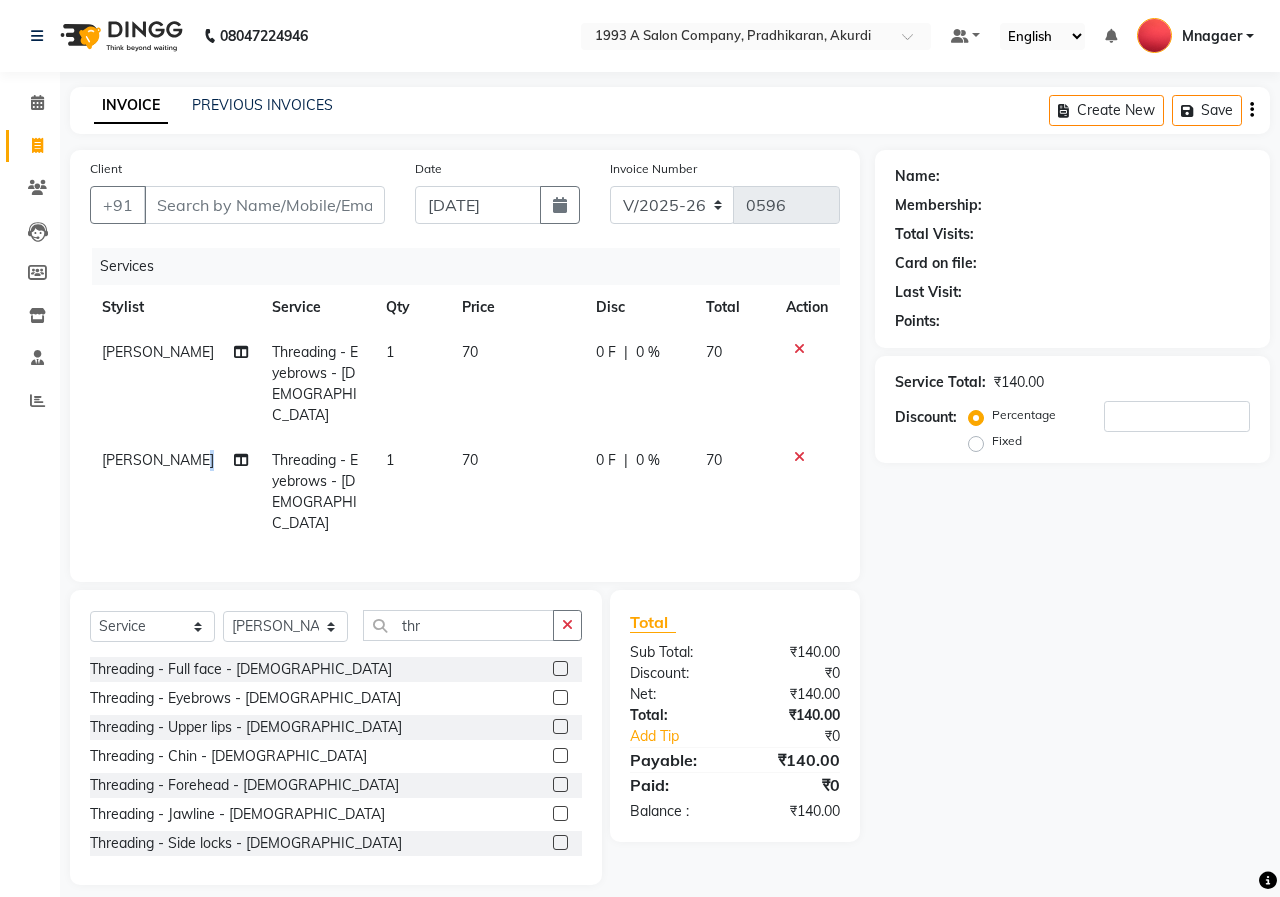 click on "[PERSON_NAME]" 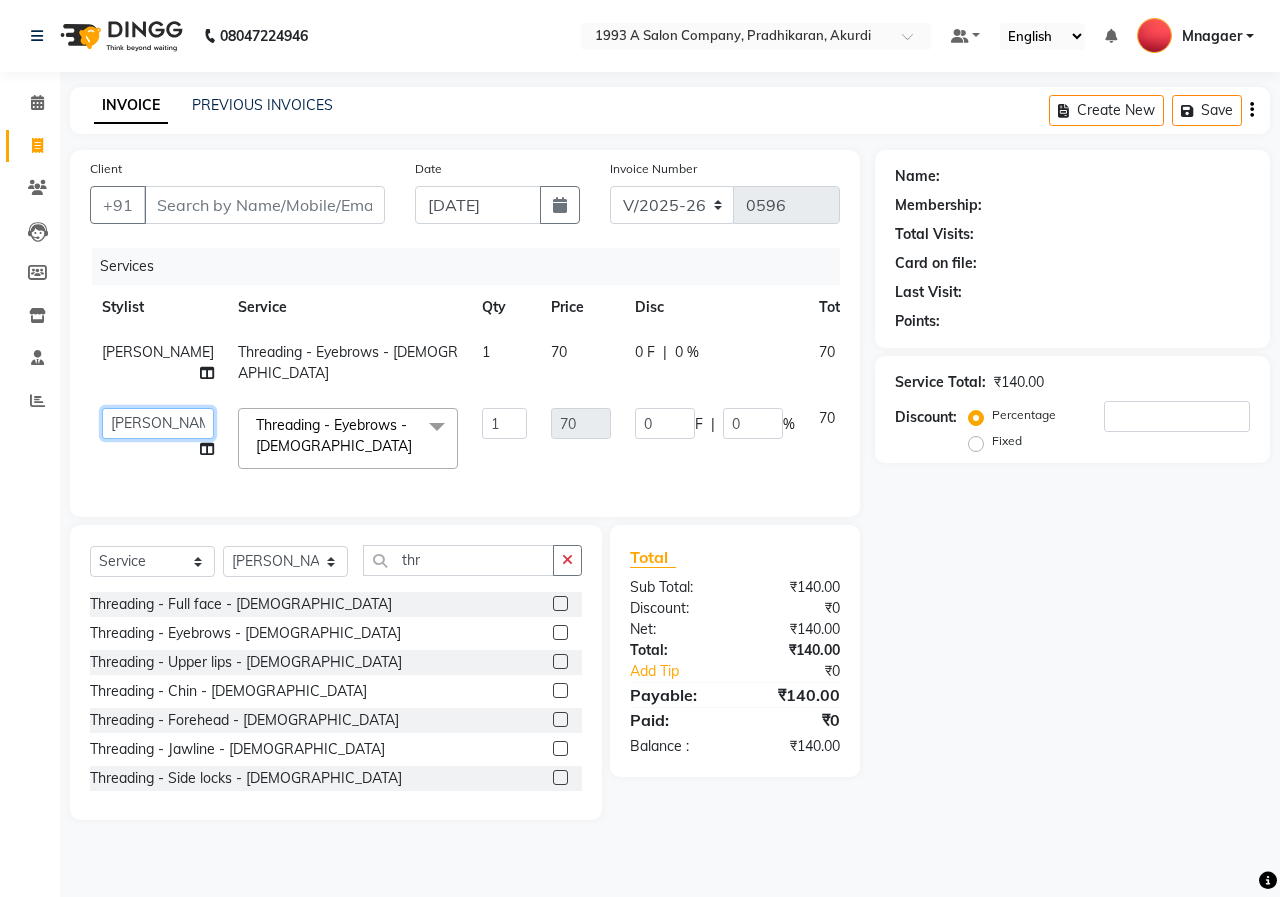 click on "[PERSON_NAME] MANCHAL   [PERSON_NAME]   [PERSON_NAME]   Mnagaer   [PERSON_NAME]   Trainning" 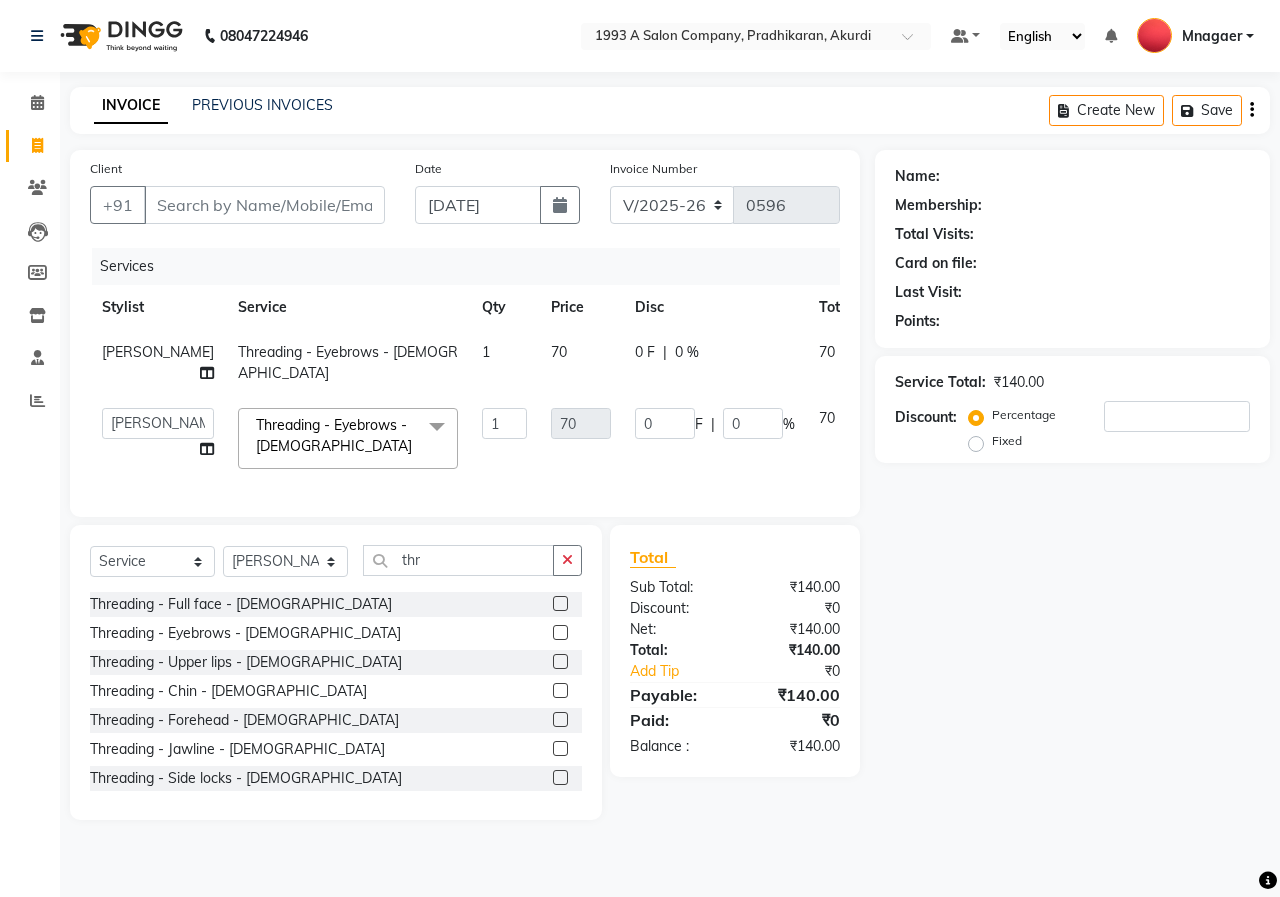 select on "69654" 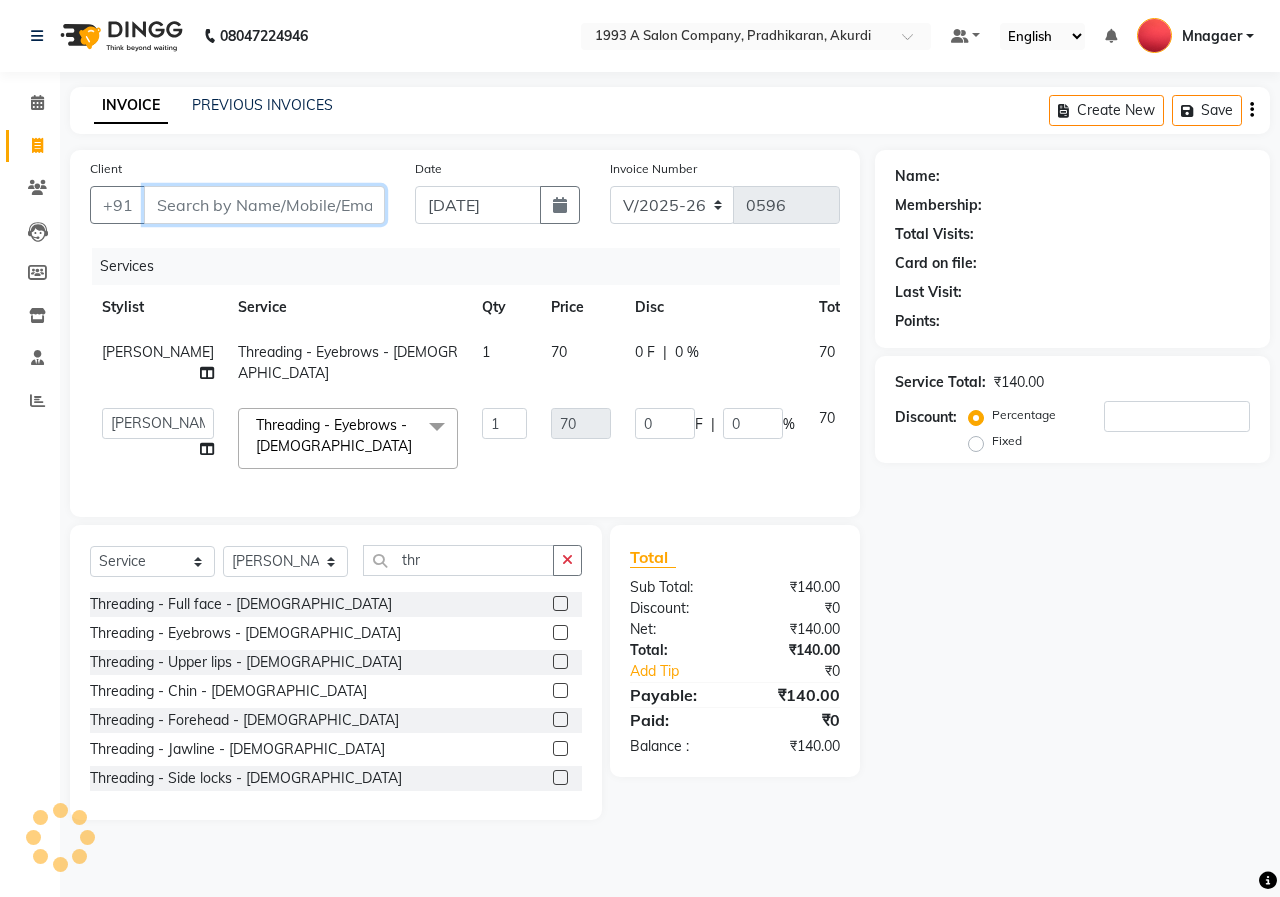 click on "Client" at bounding box center (264, 205) 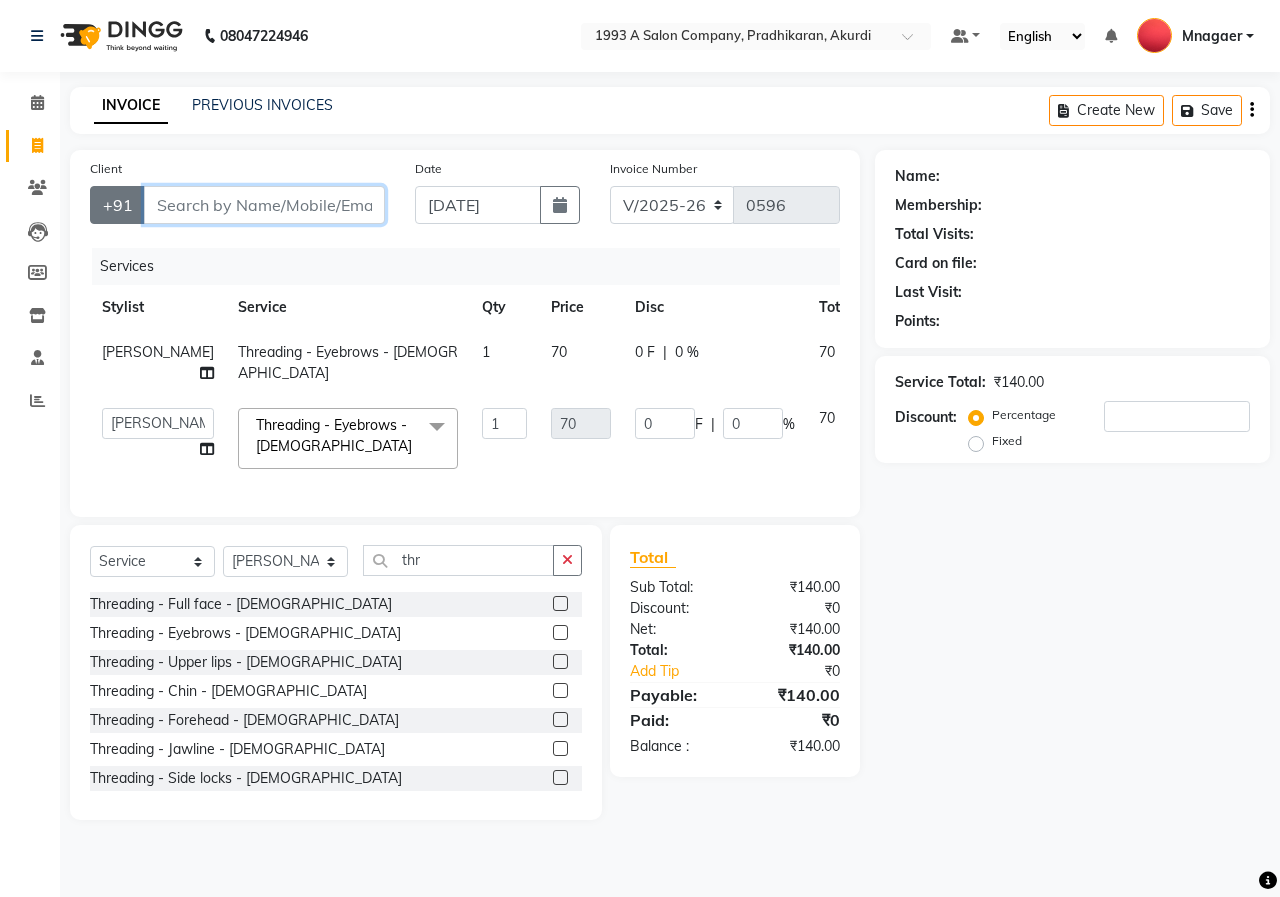 type on "s" 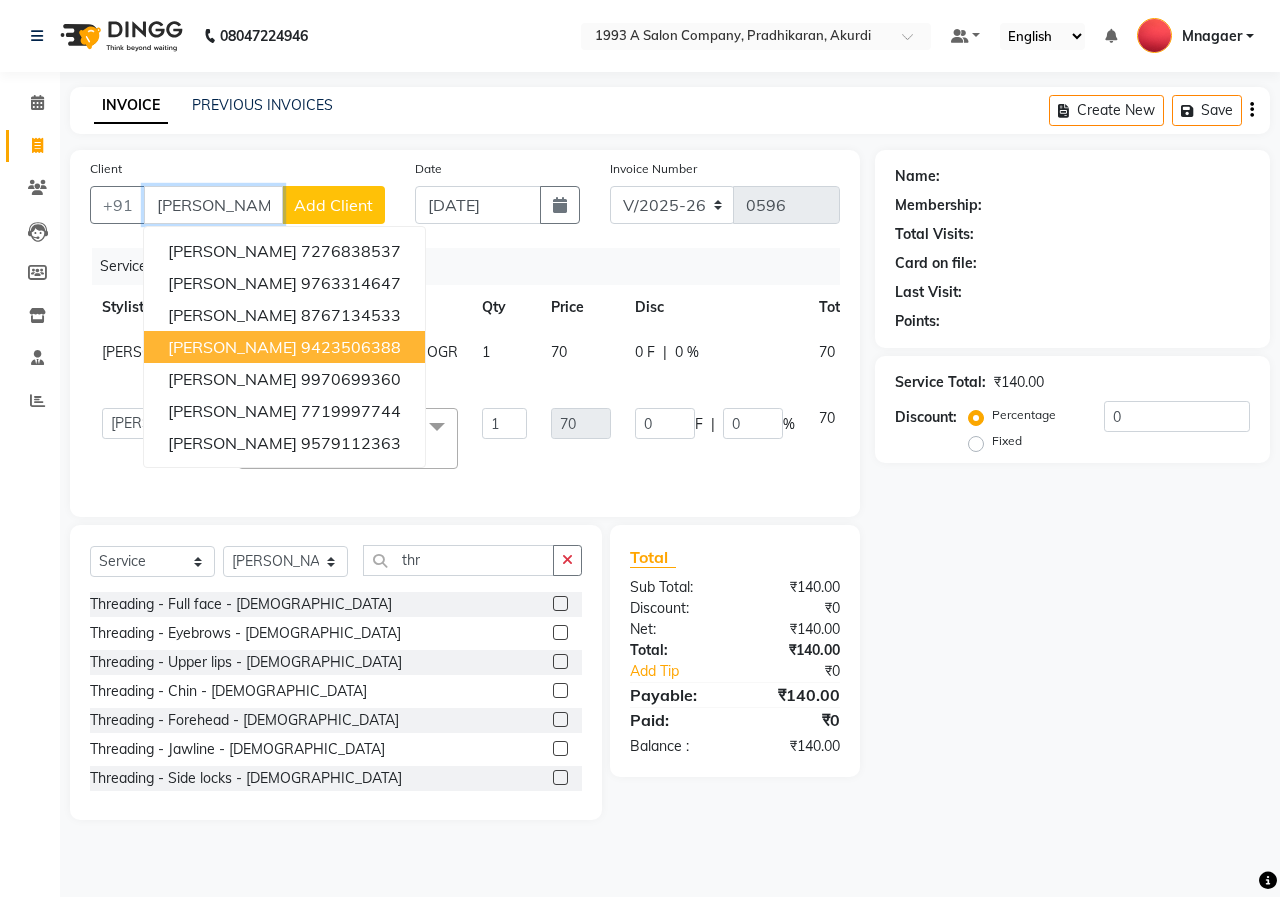 click on "[PERSON_NAME]  9423506388" at bounding box center (284, 347) 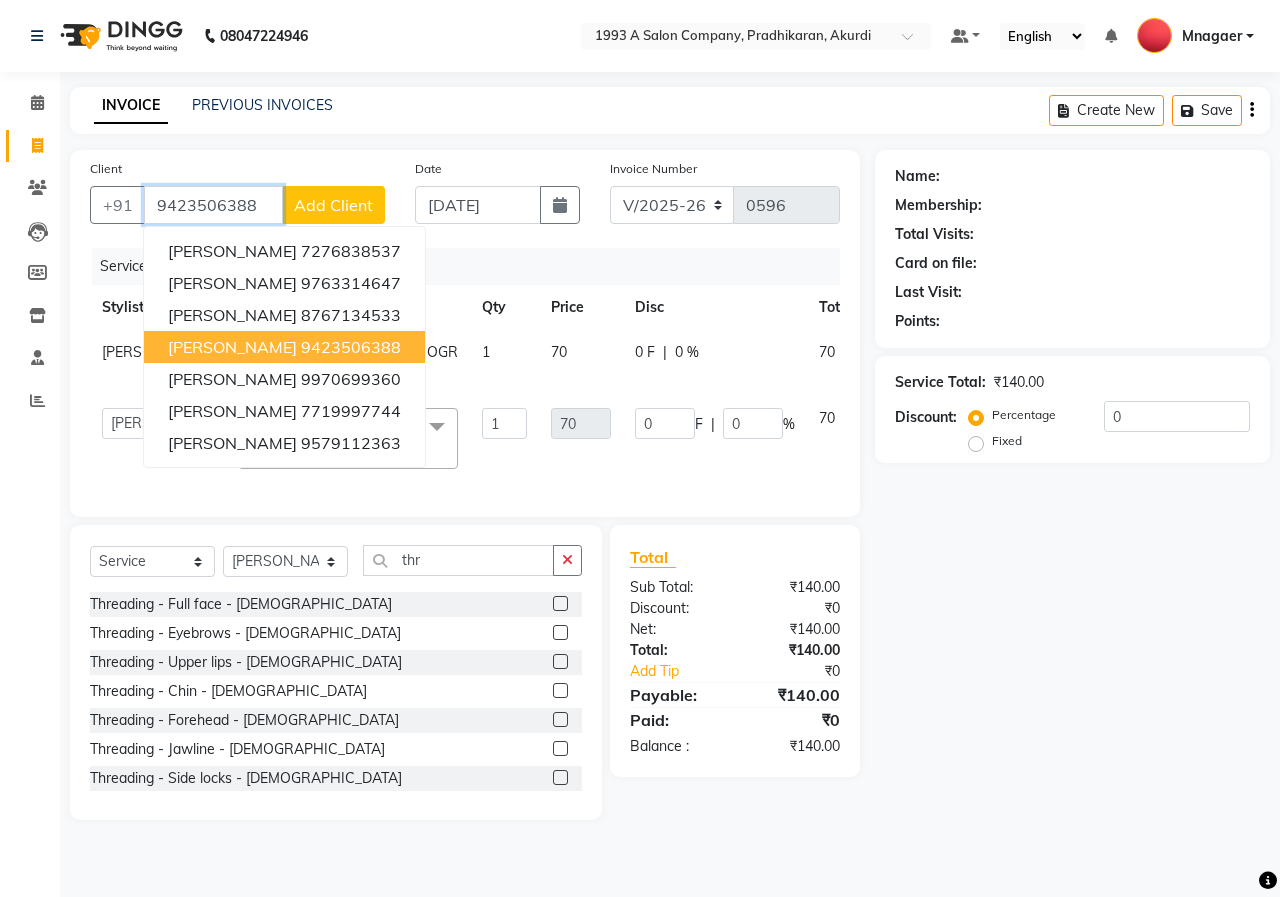 type on "9423506388" 